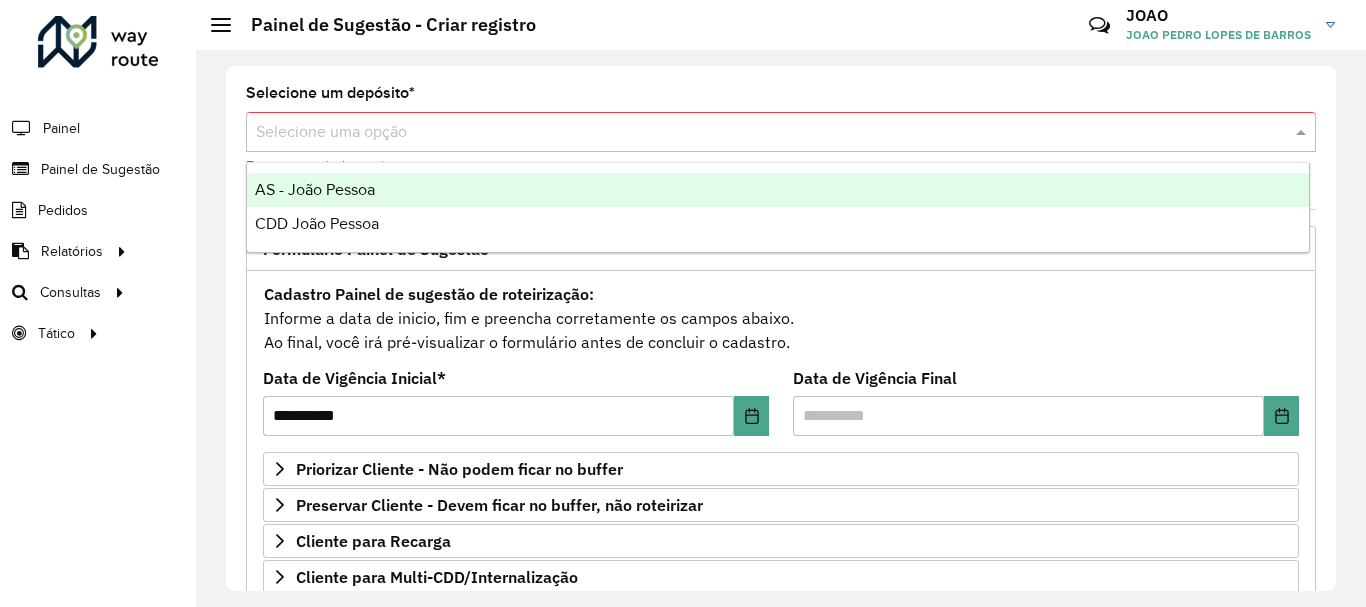 click at bounding box center [761, 133] 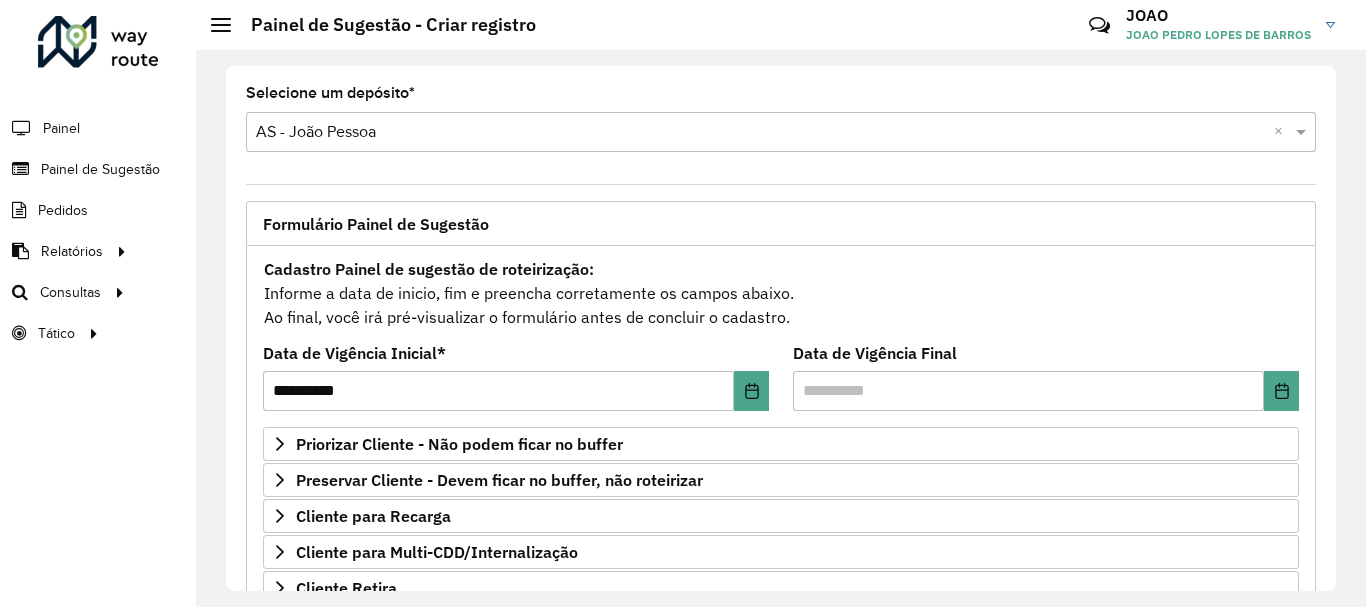scroll, scrollTop: 300, scrollLeft: 0, axis: vertical 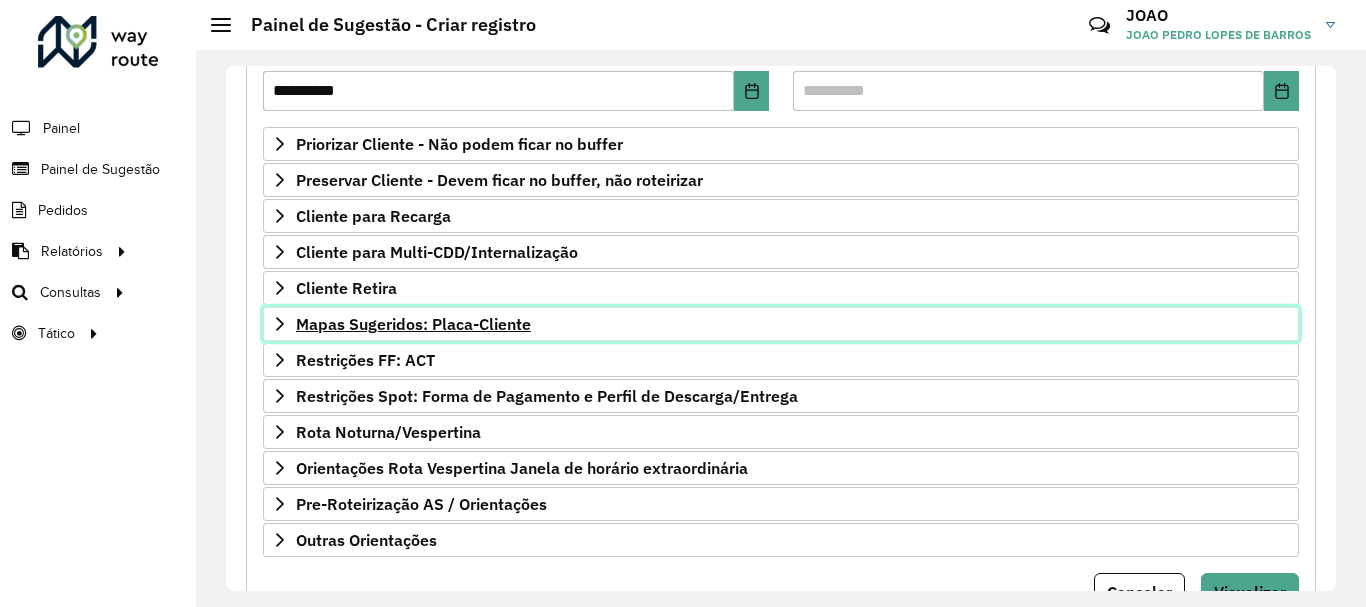 click on "Mapas Sugeridos: Placa-Cliente" at bounding box center [413, 324] 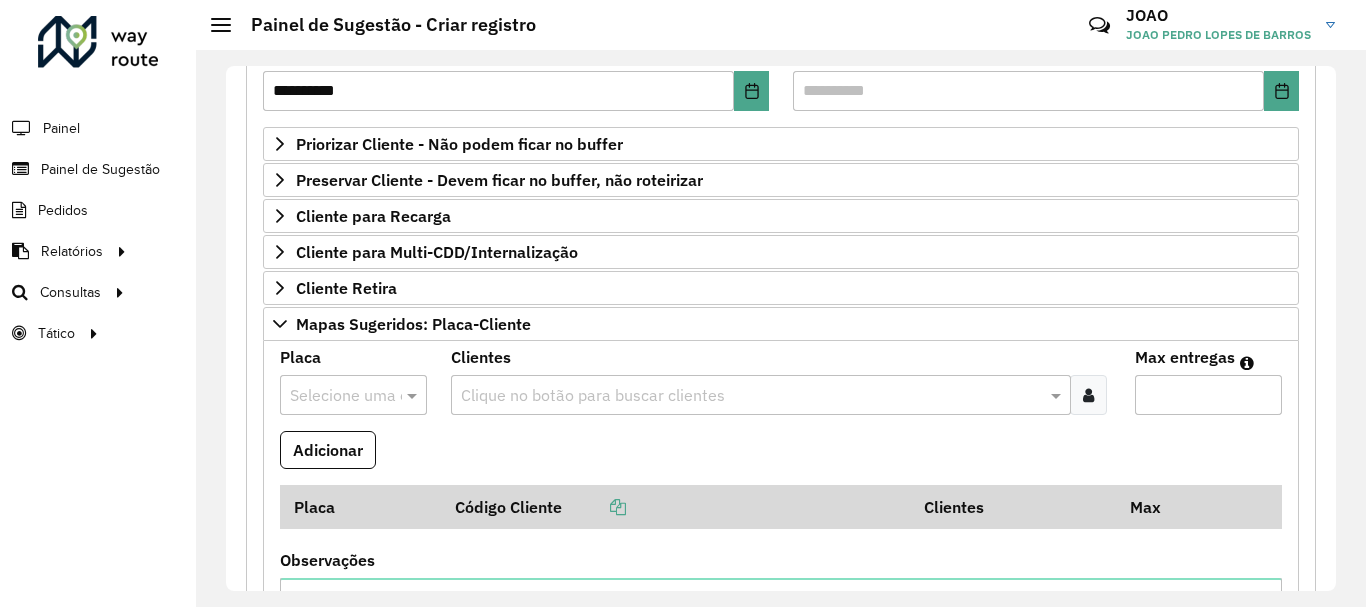 click at bounding box center (751, 396) 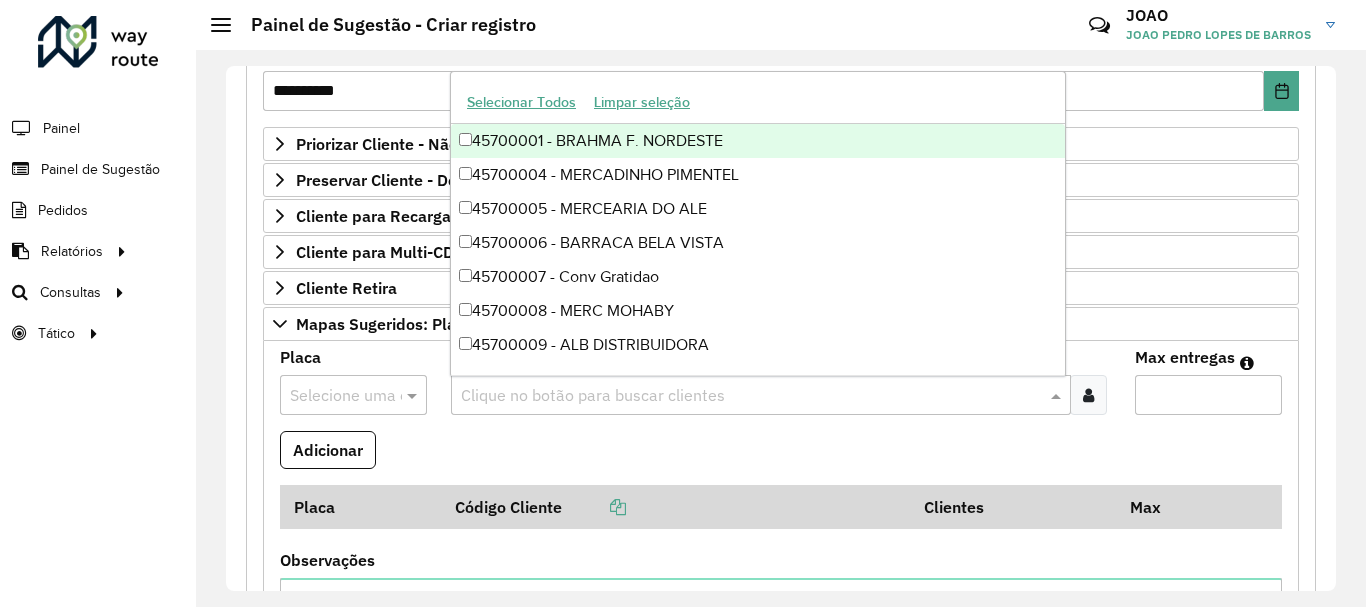 paste on "*****" 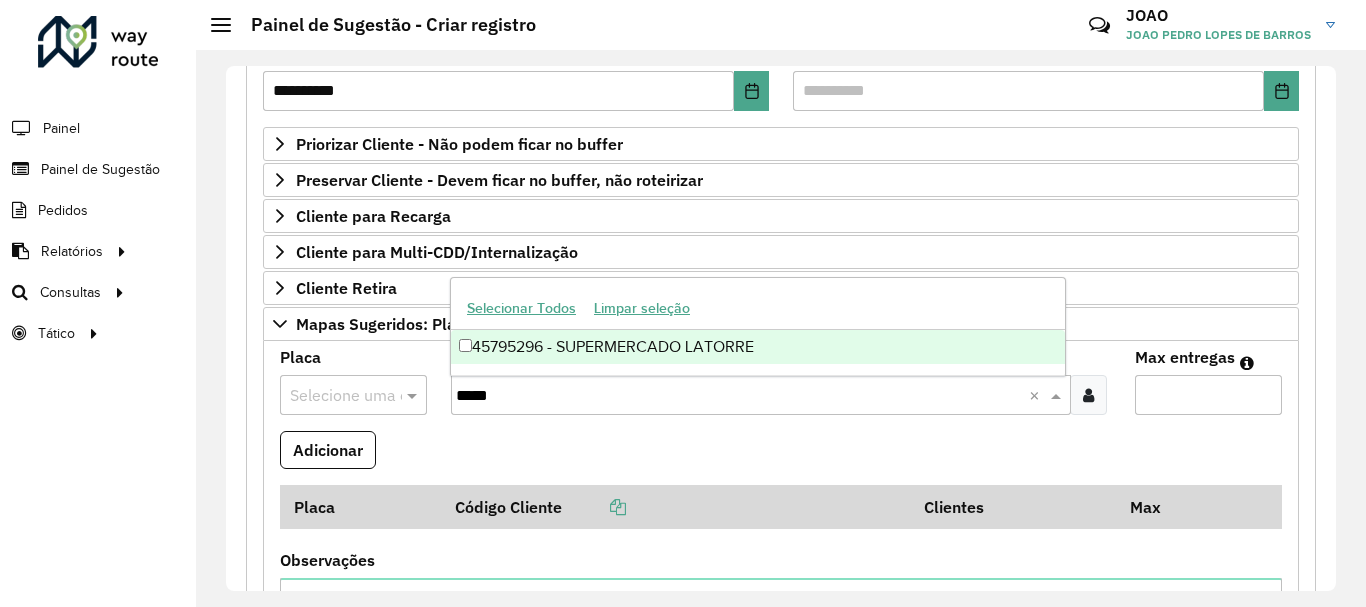 click on "45795296 - SUPERMERCADO LATORRE" at bounding box center (758, 347) 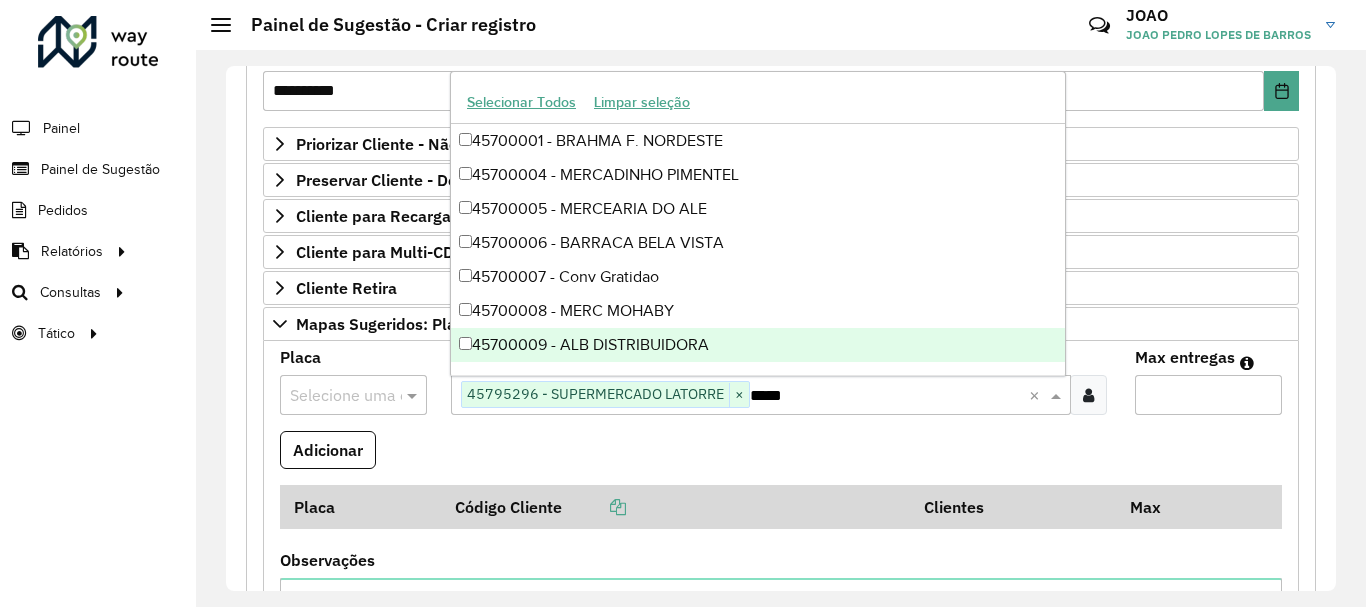 click on "Max entregas" at bounding box center [1208, 395] 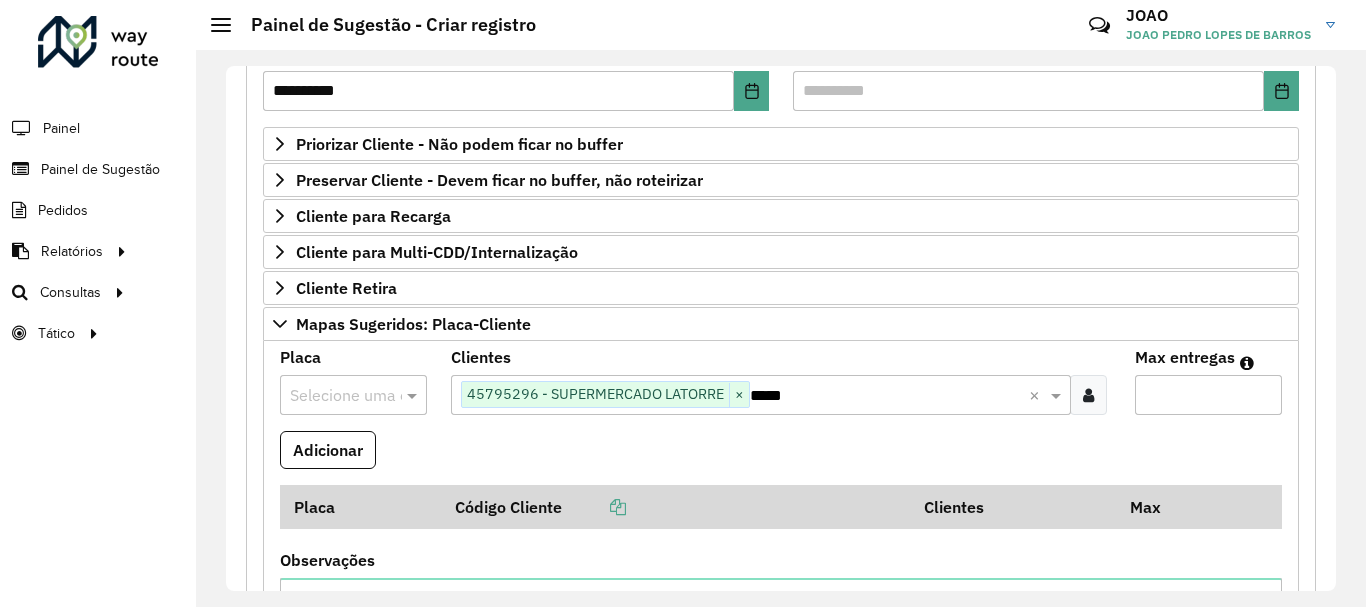 type on "*" 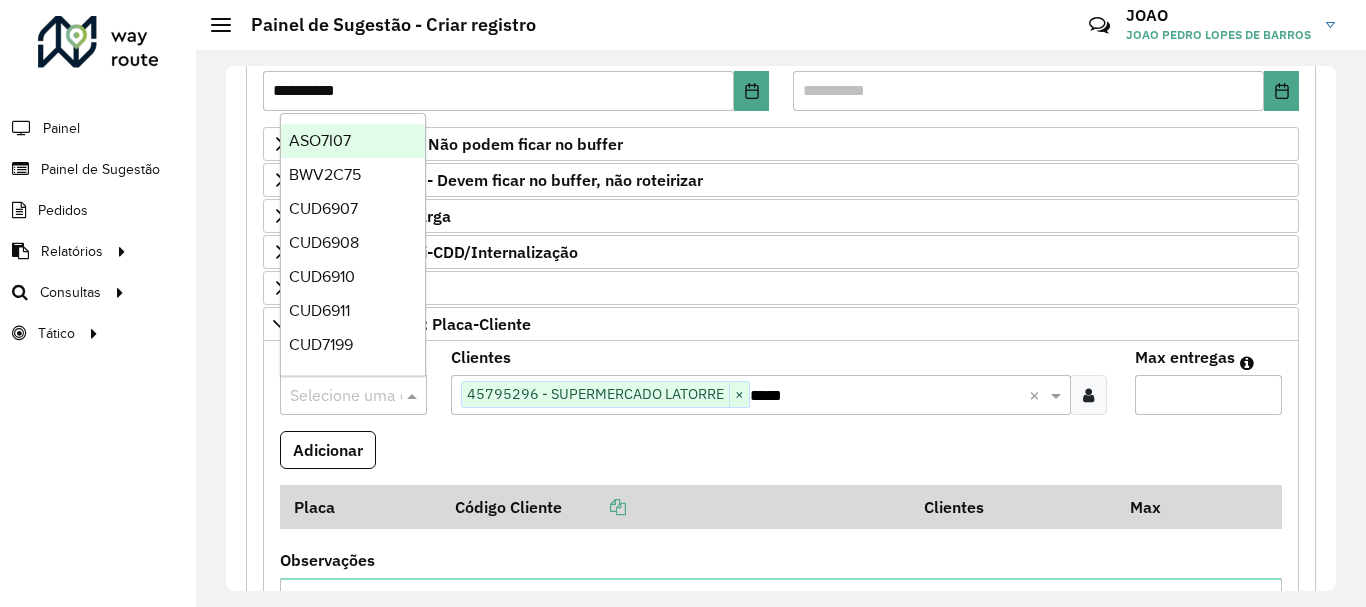 click at bounding box center [333, 396] 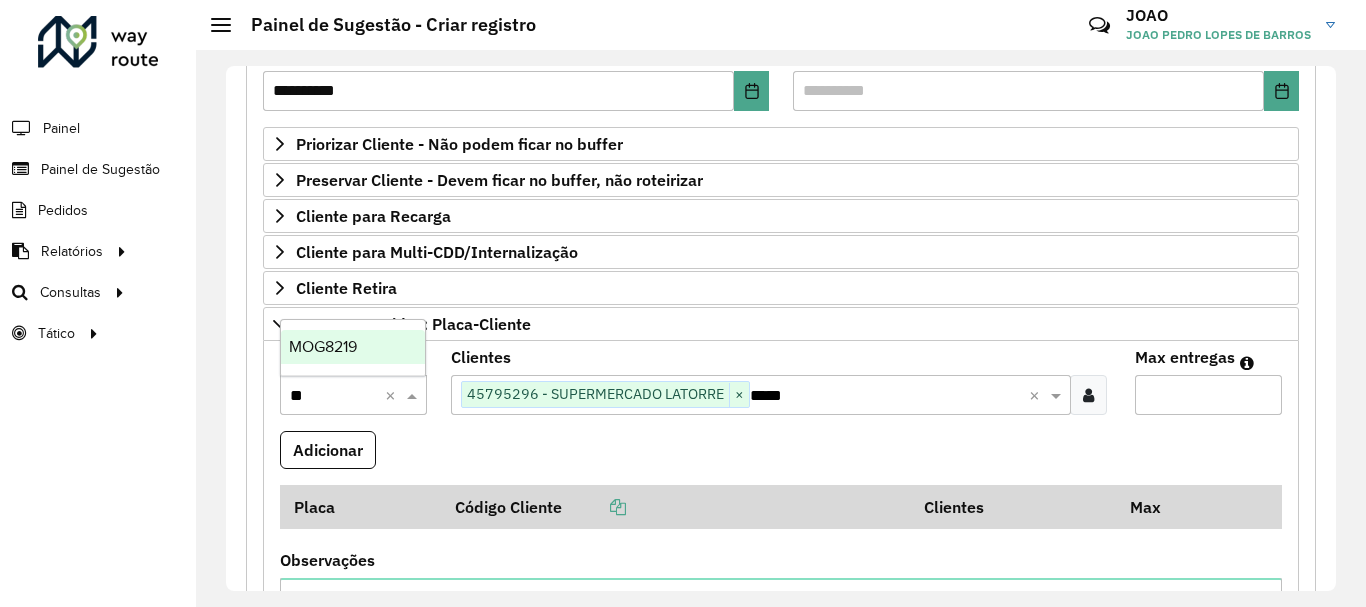 type on "***" 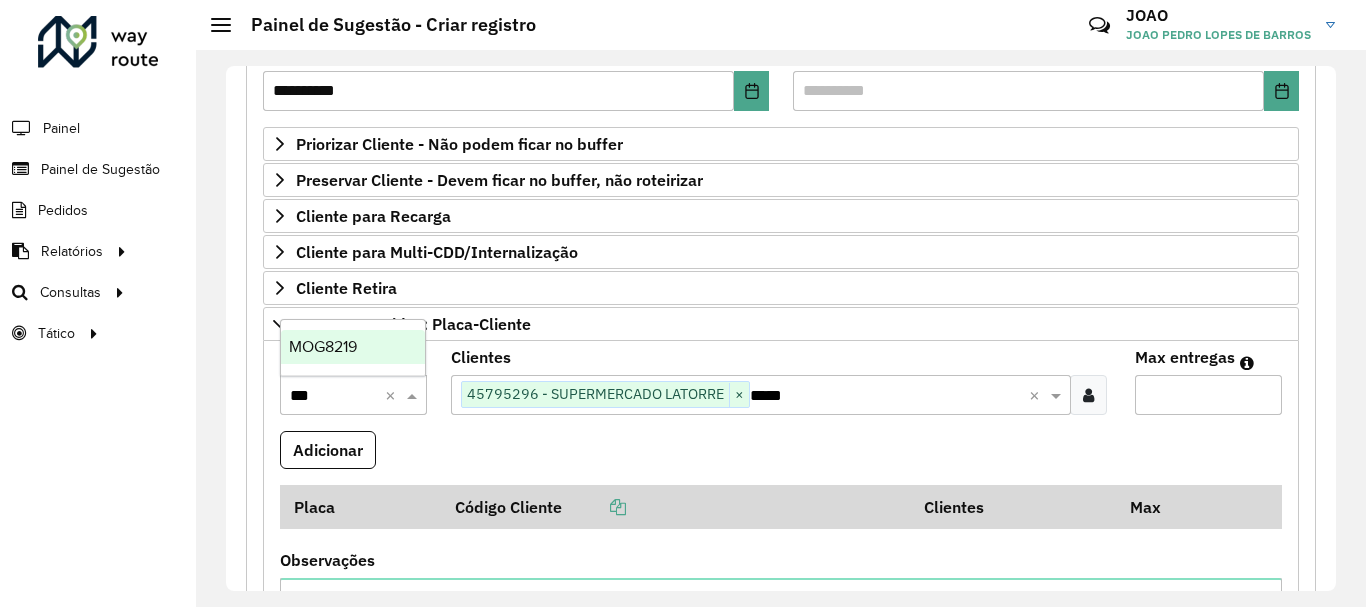 click on "MOG8219" at bounding box center [323, 346] 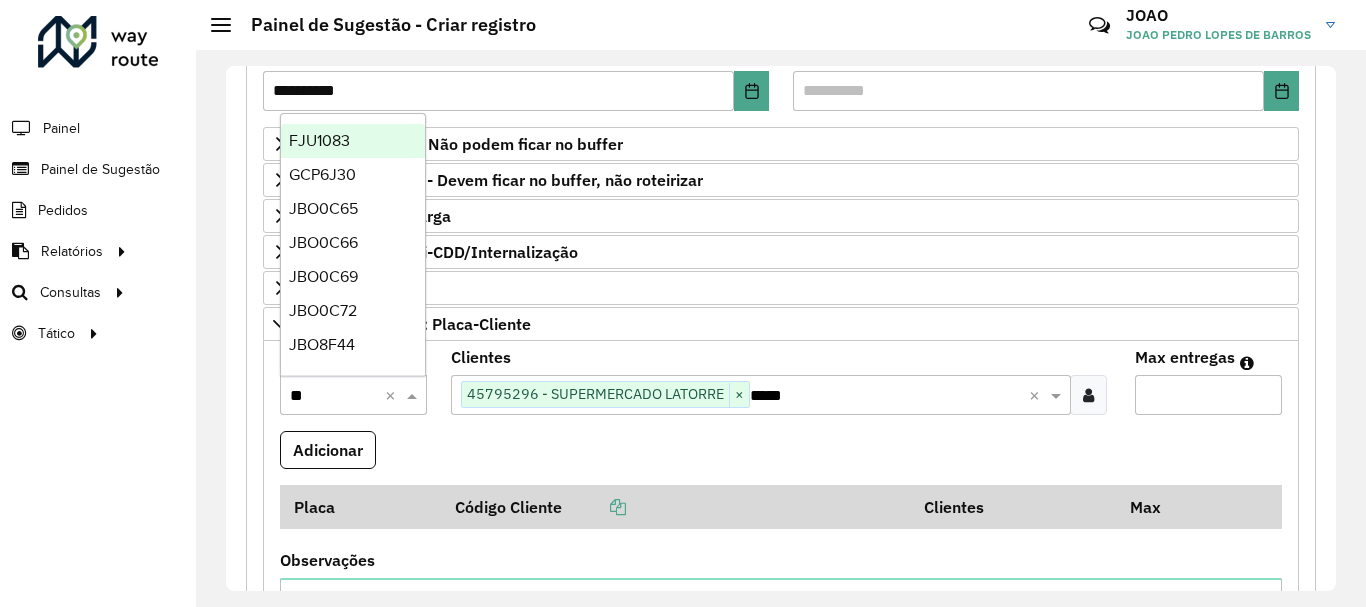 type on "***" 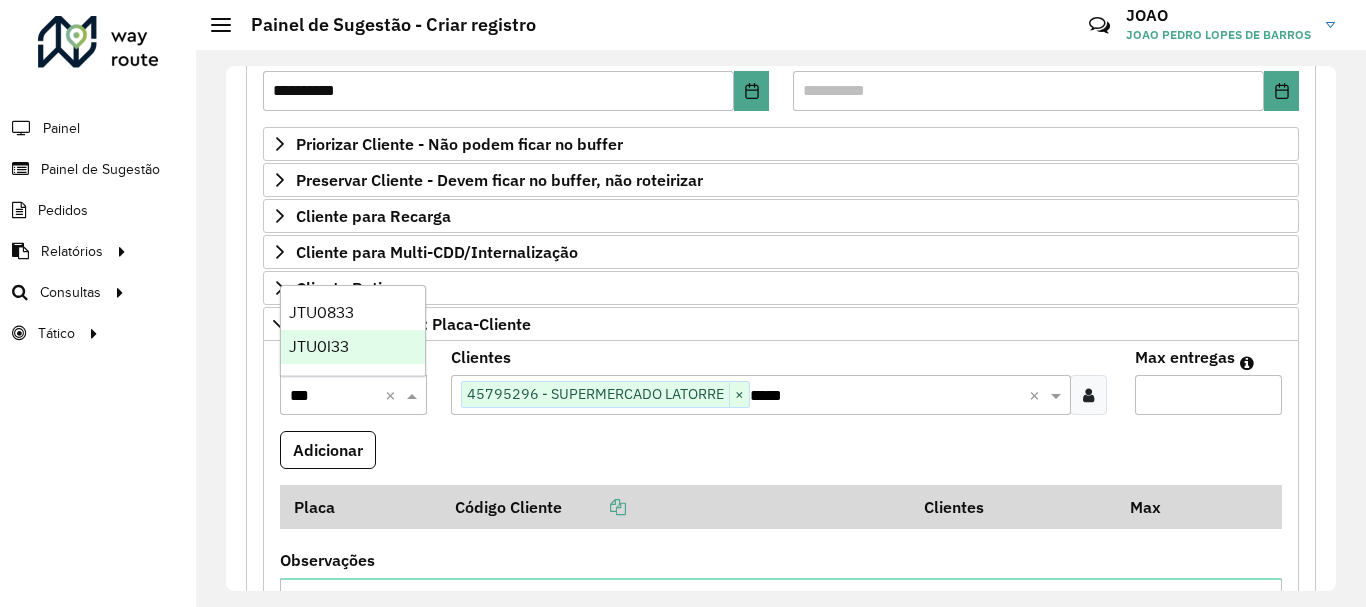 click on "JTU0I33" at bounding box center [353, 347] 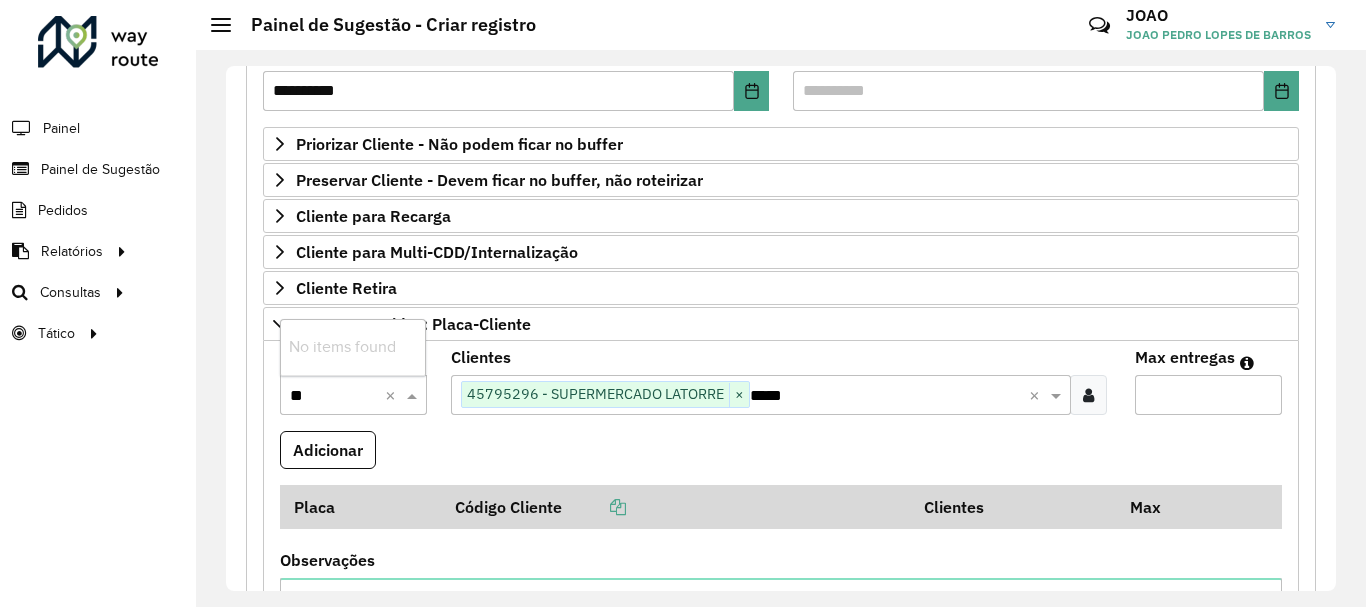 type on "*" 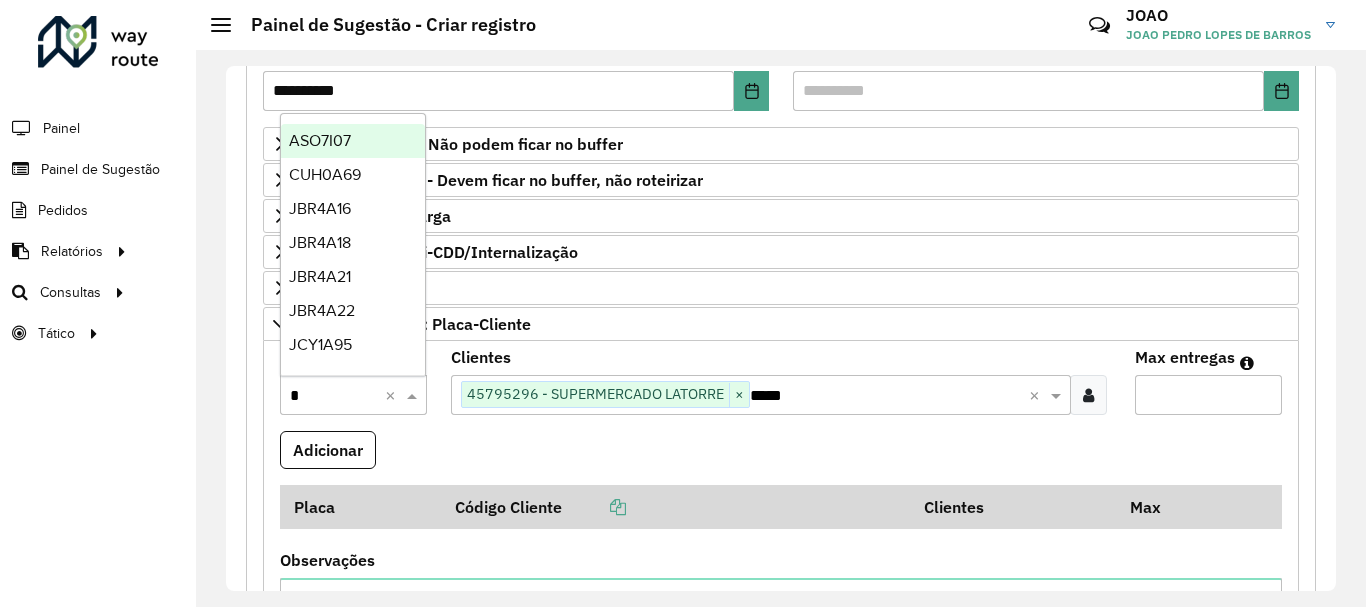 type on "**" 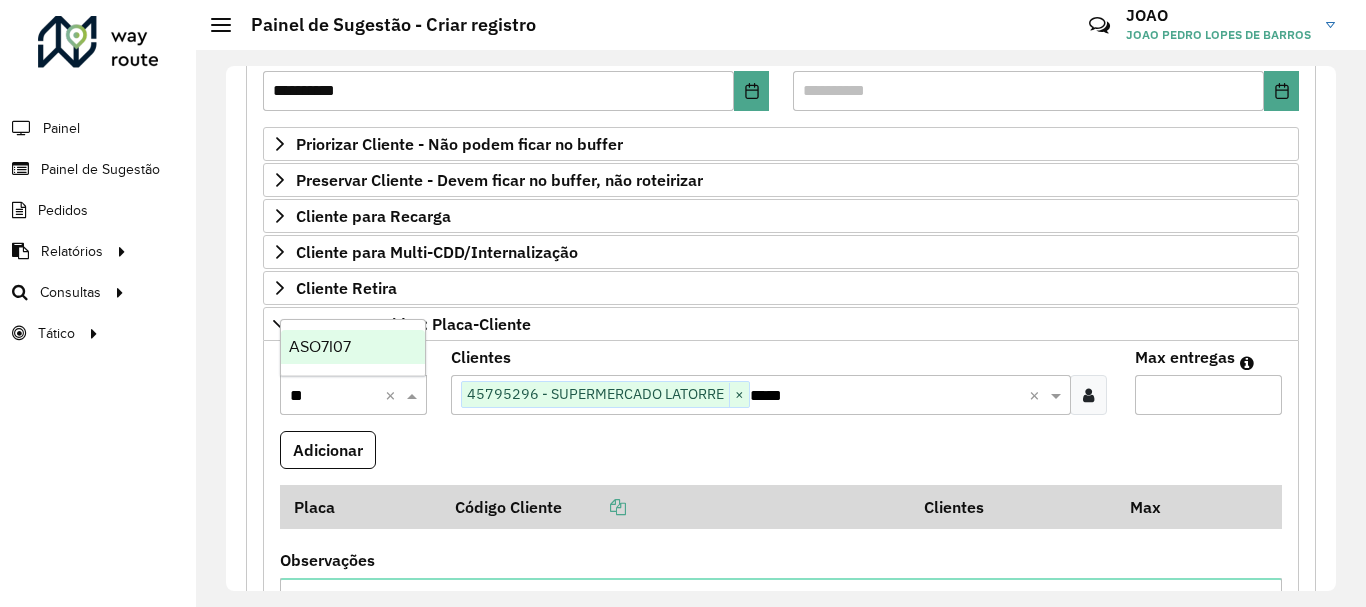 click on "ASO7I07" at bounding box center (320, 346) 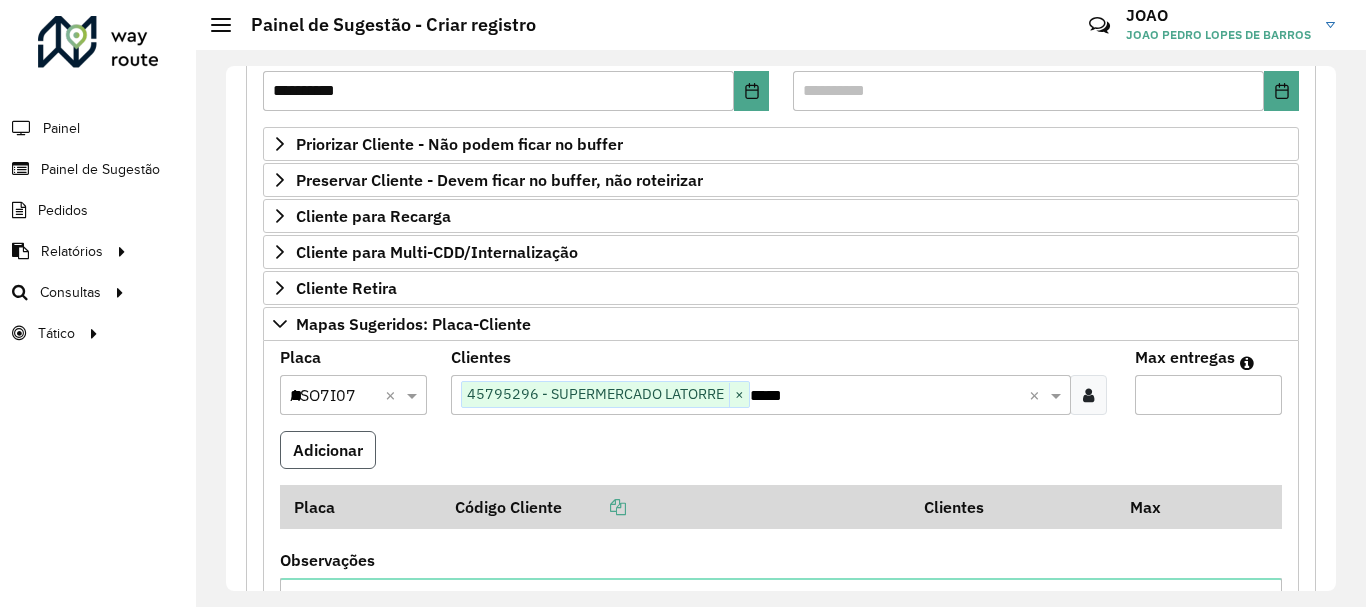 click on "Adicionar" at bounding box center [328, 450] 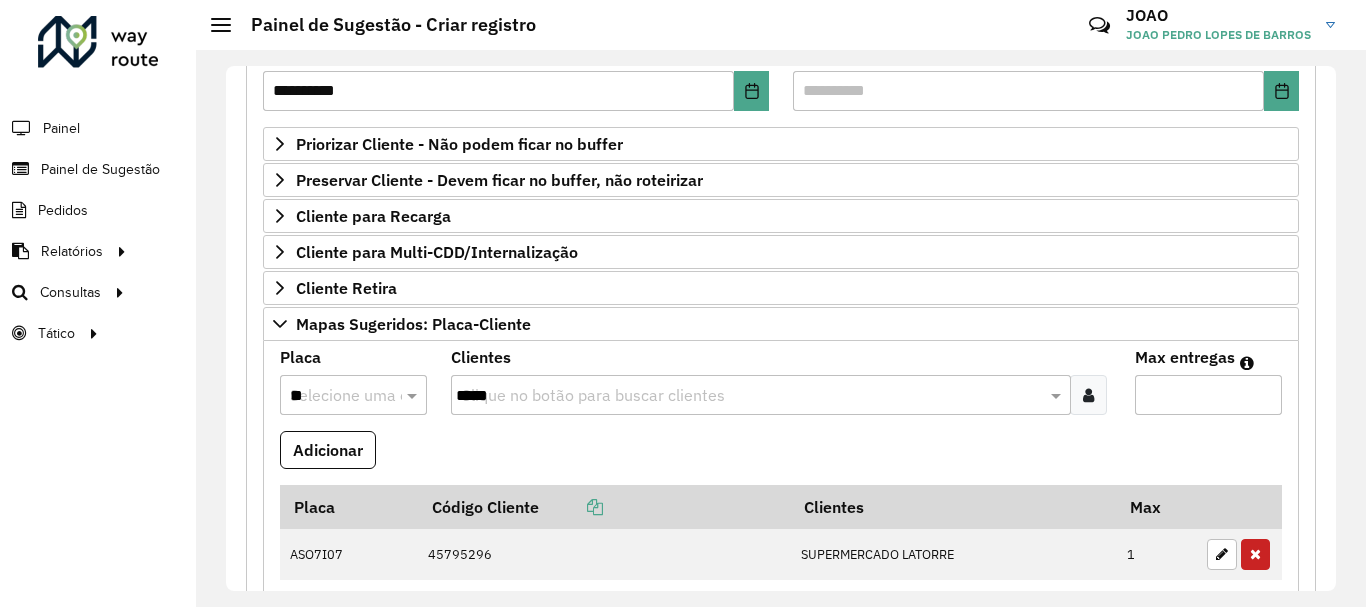 click on "**" at bounding box center [333, 396] 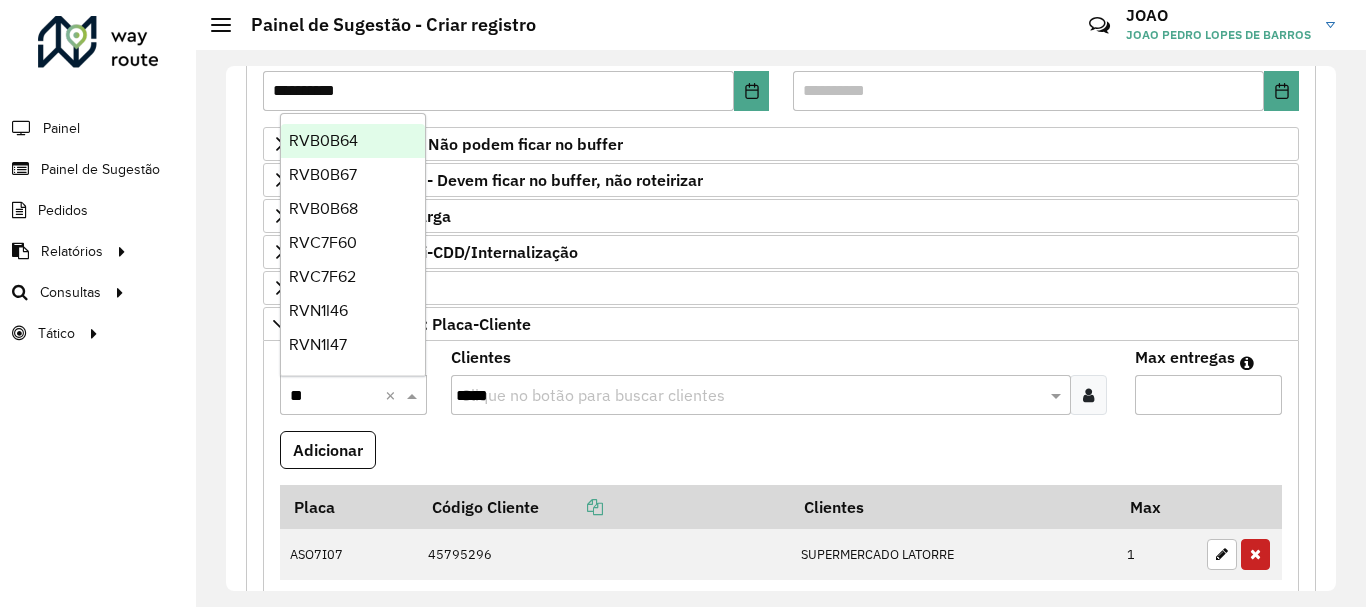 type on "***" 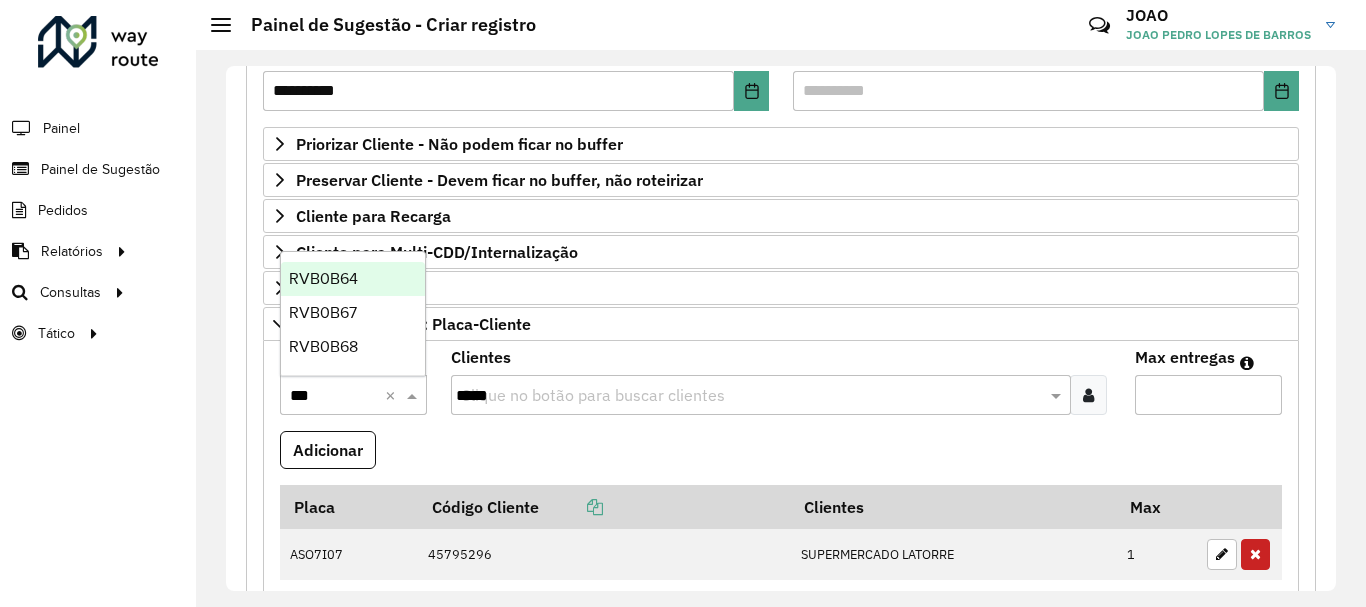 click on "RVB0B64" at bounding box center (323, 278) 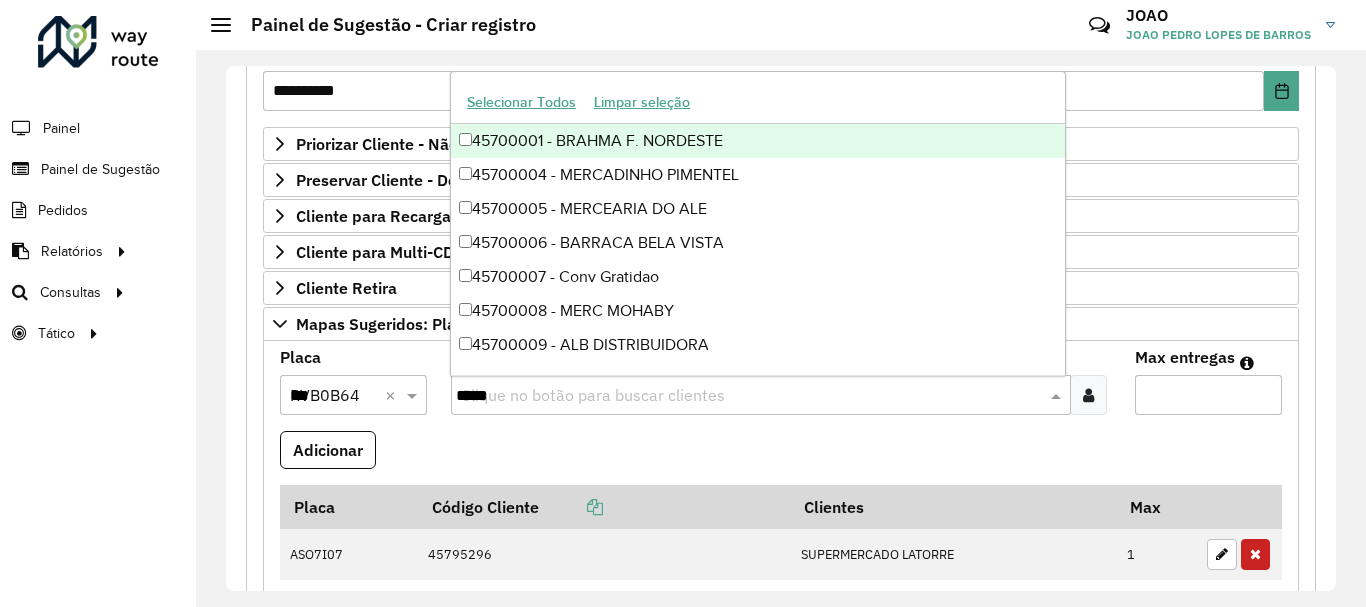 click on "Clique no botão para buscar clientes *****" at bounding box center [761, 395] 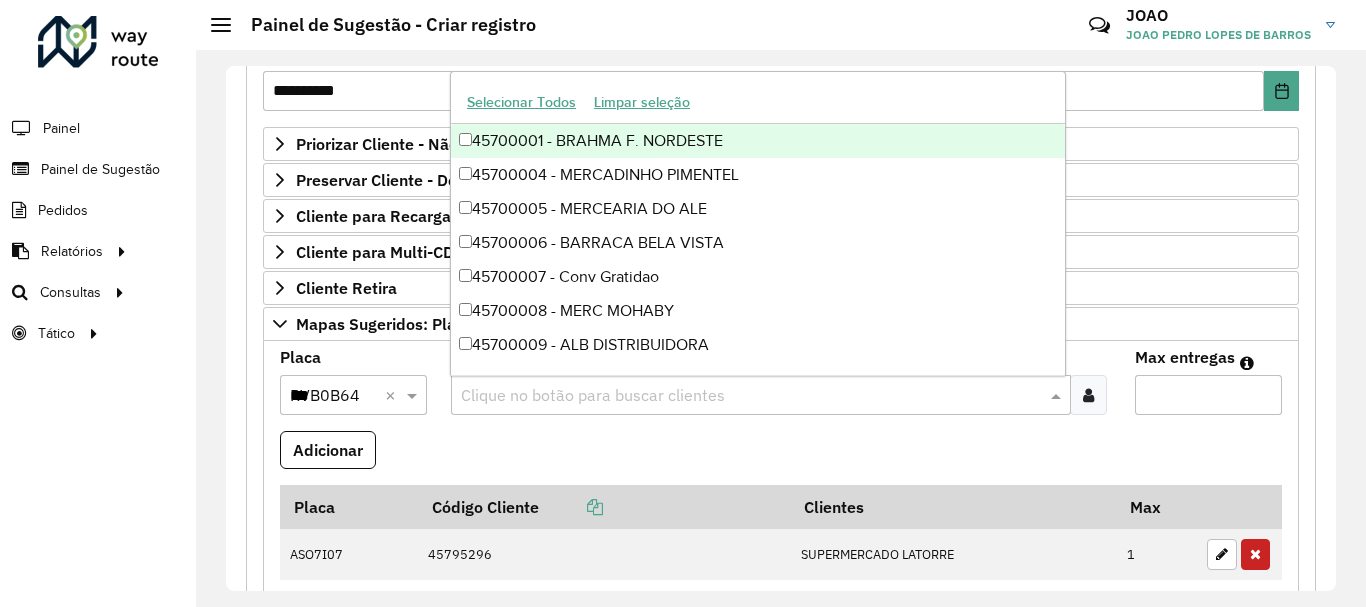 paste on "*****" 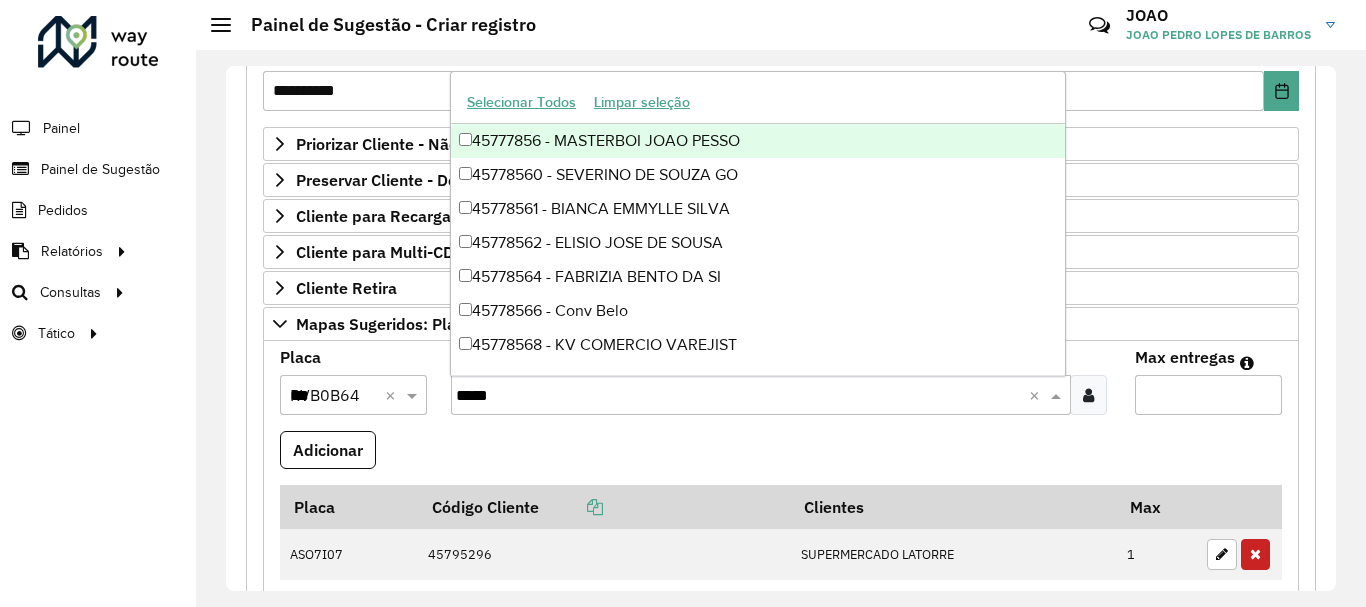 click on "45777856 - MASTERBOI JOAO PESSO" at bounding box center [758, 141] 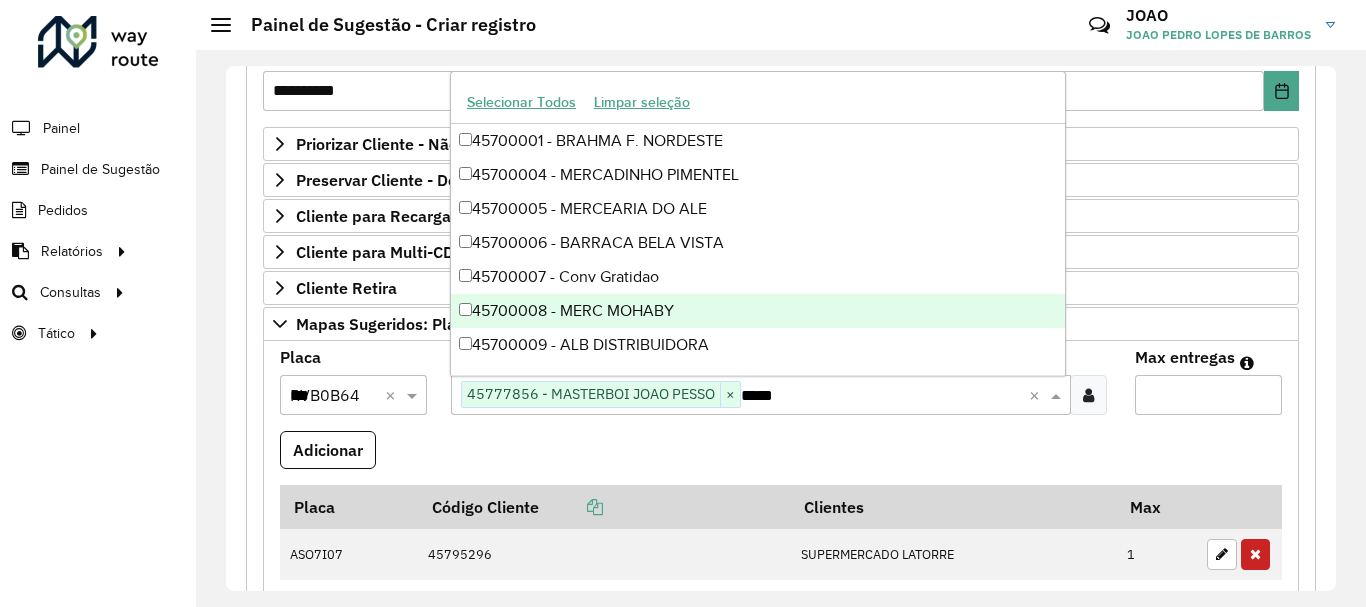 click on "*" at bounding box center [1208, 395] 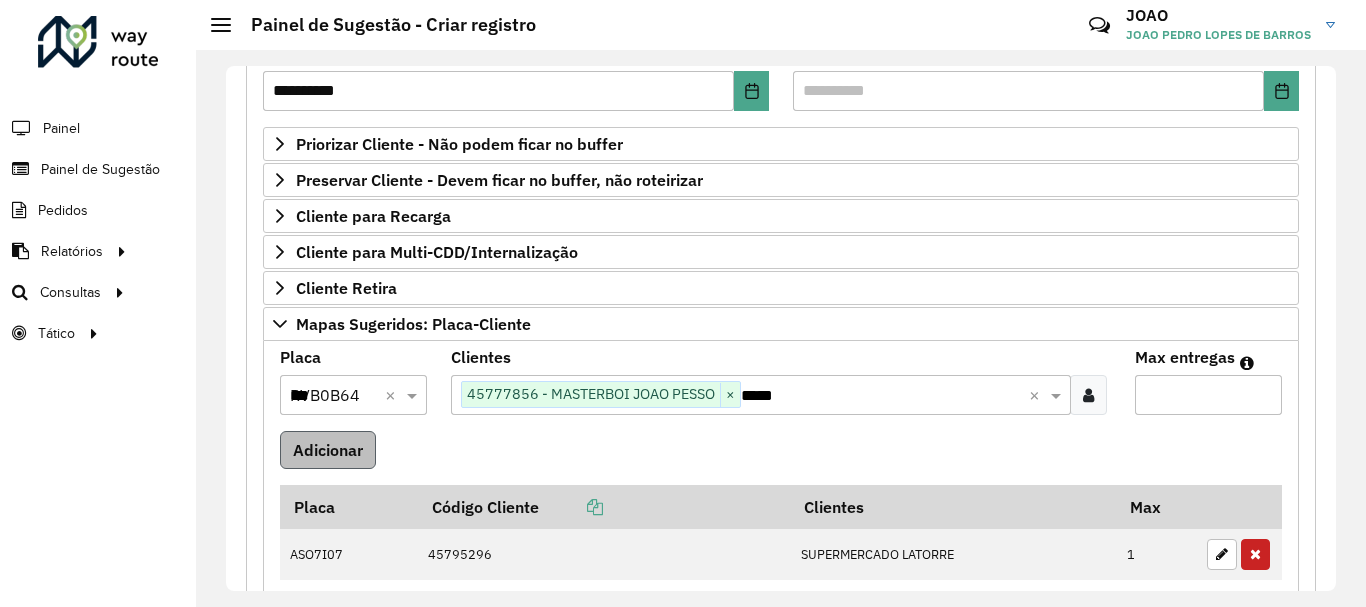 type on "*" 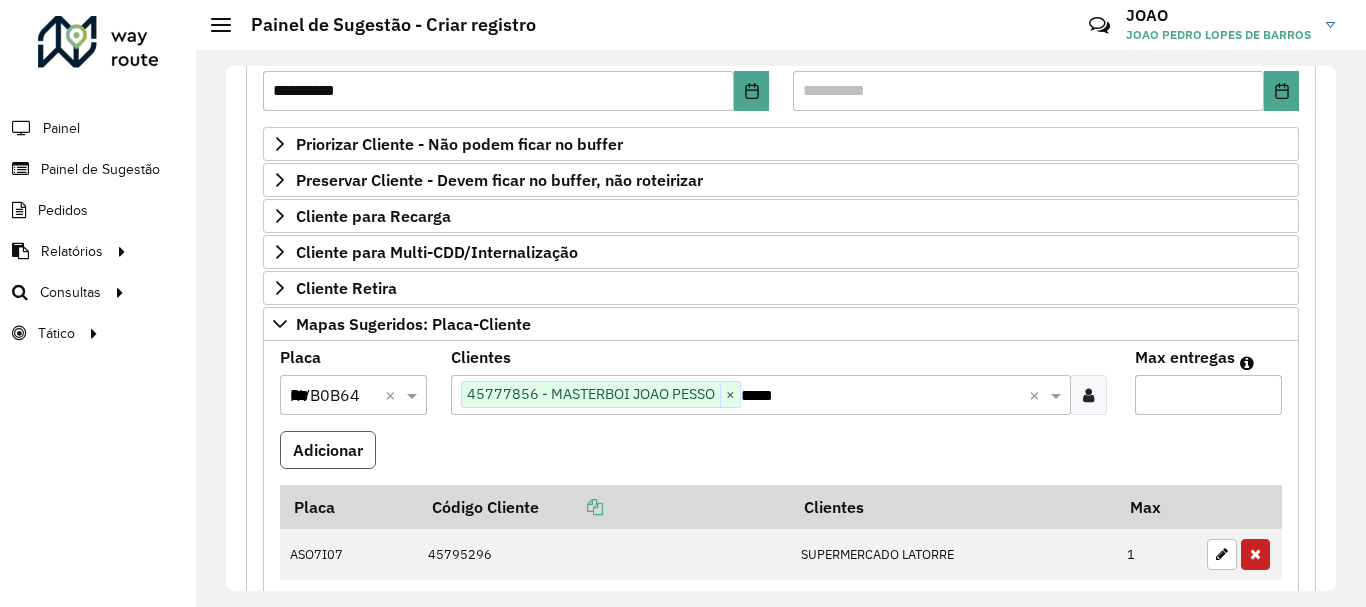 click on "Adicionar" at bounding box center [328, 450] 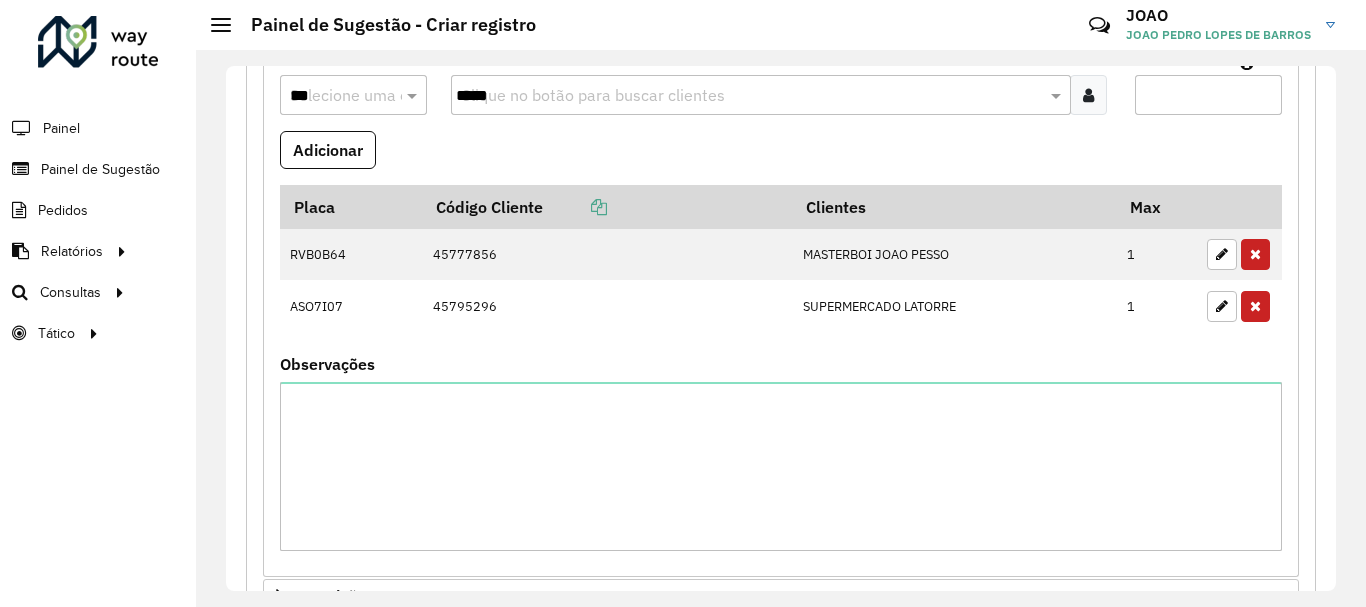 scroll, scrollTop: 926, scrollLeft: 0, axis: vertical 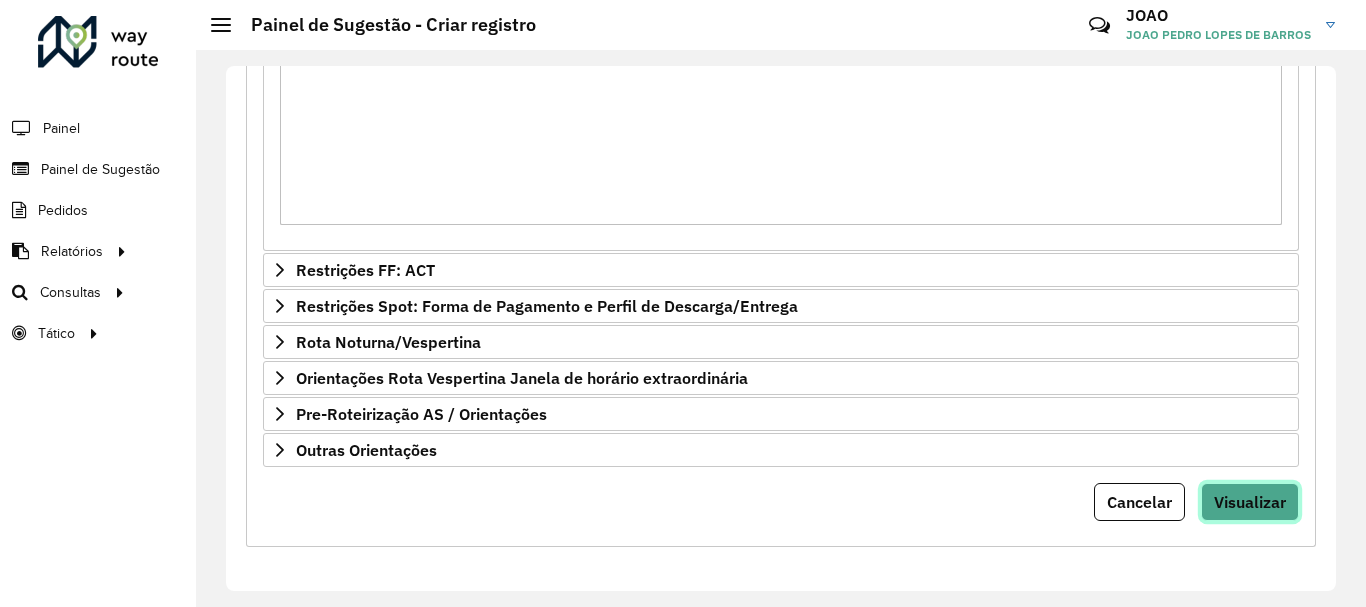 click on "Visualizar" at bounding box center (1250, 502) 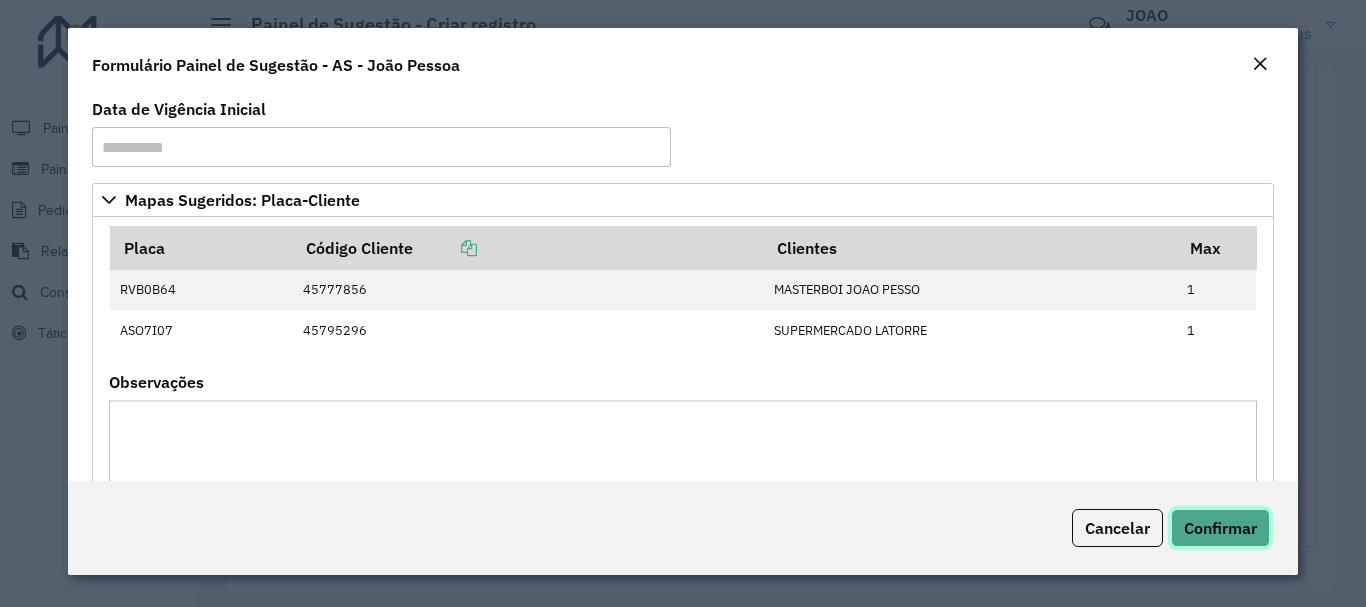 click on "Confirmar" 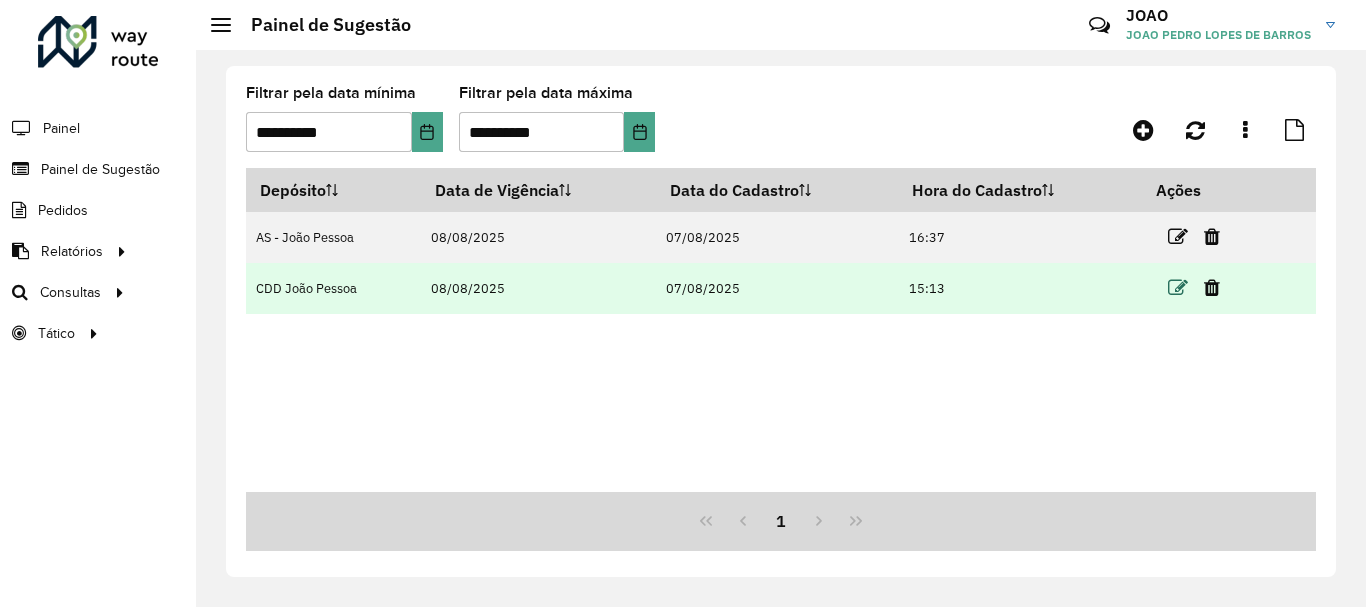 click at bounding box center (1178, 288) 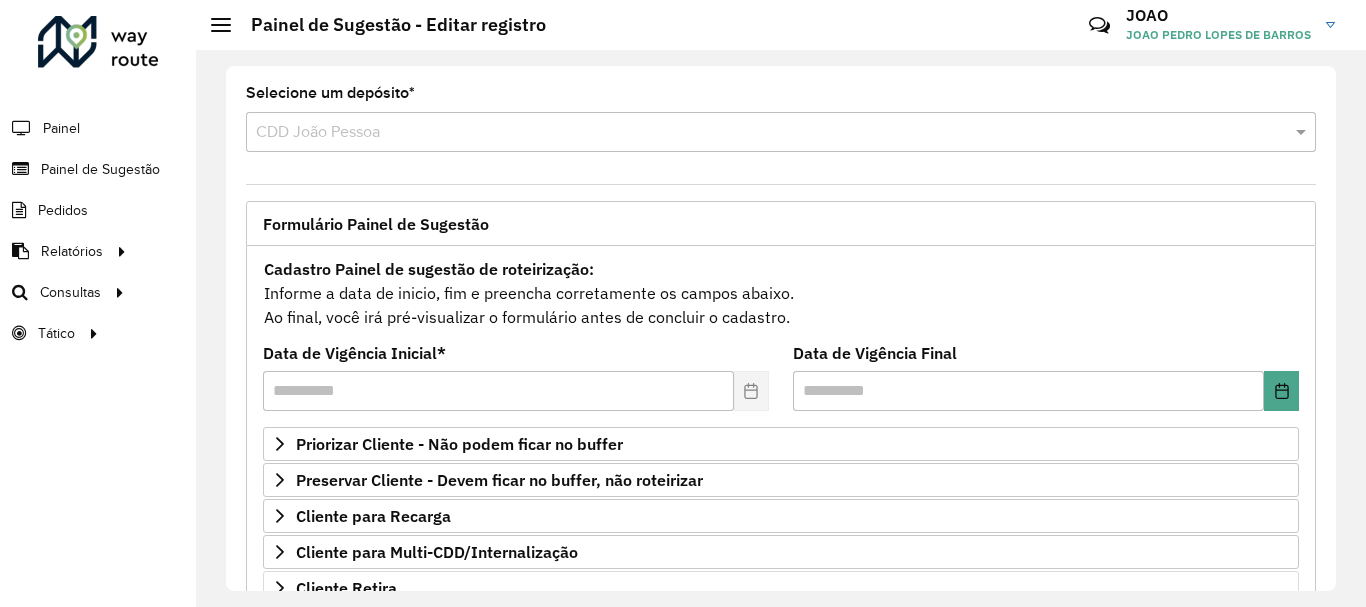 scroll, scrollTop: 200, scrollLeft: 0, axis: vertical 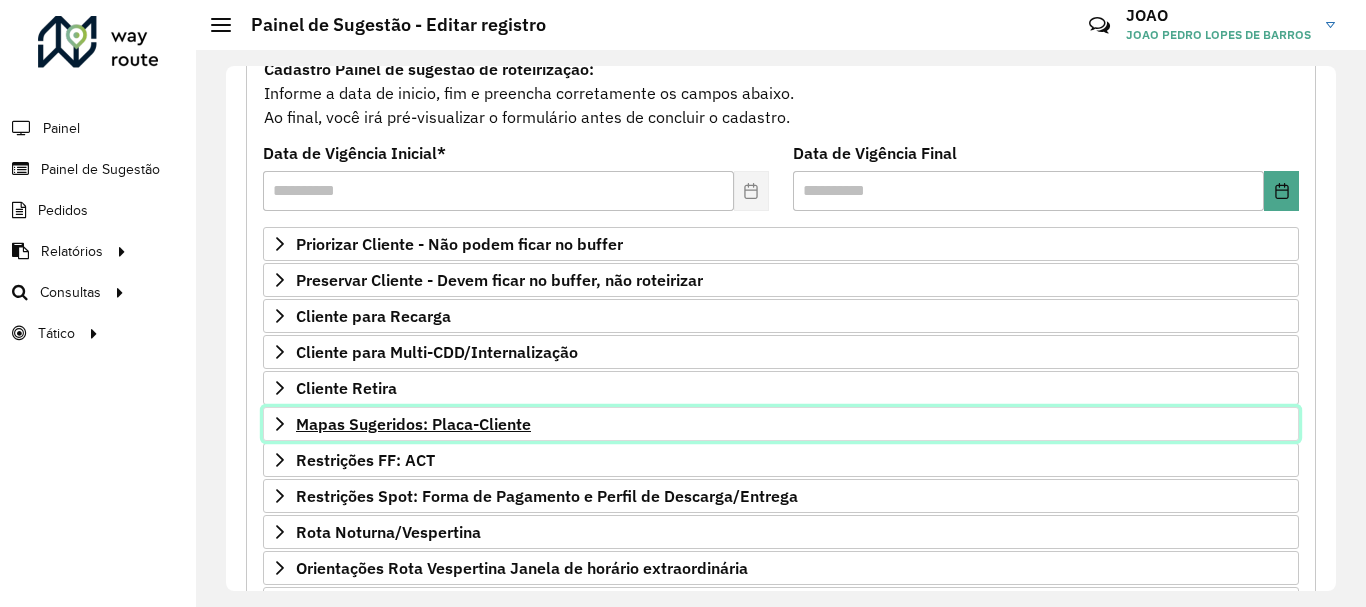 click on "Mapas Sugeridos: Placa-Cliente" at bounding box center (413, 424) 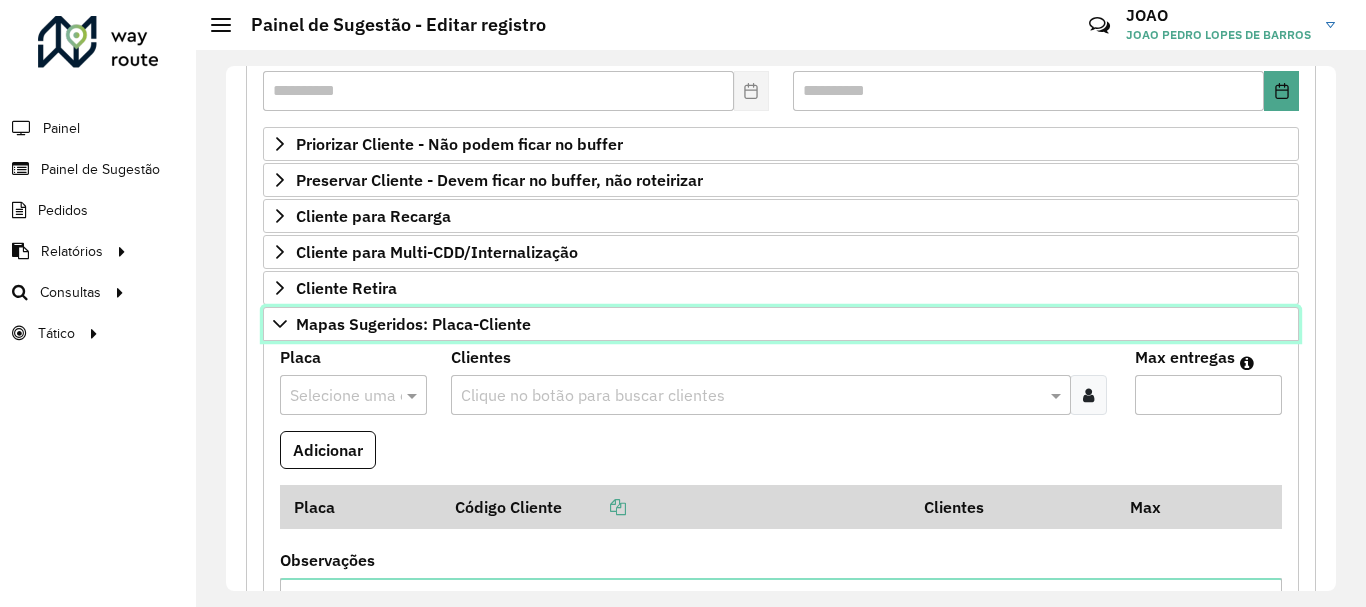 scroll, scrollTop: 400, scrollLeft: 0, axis: vertical 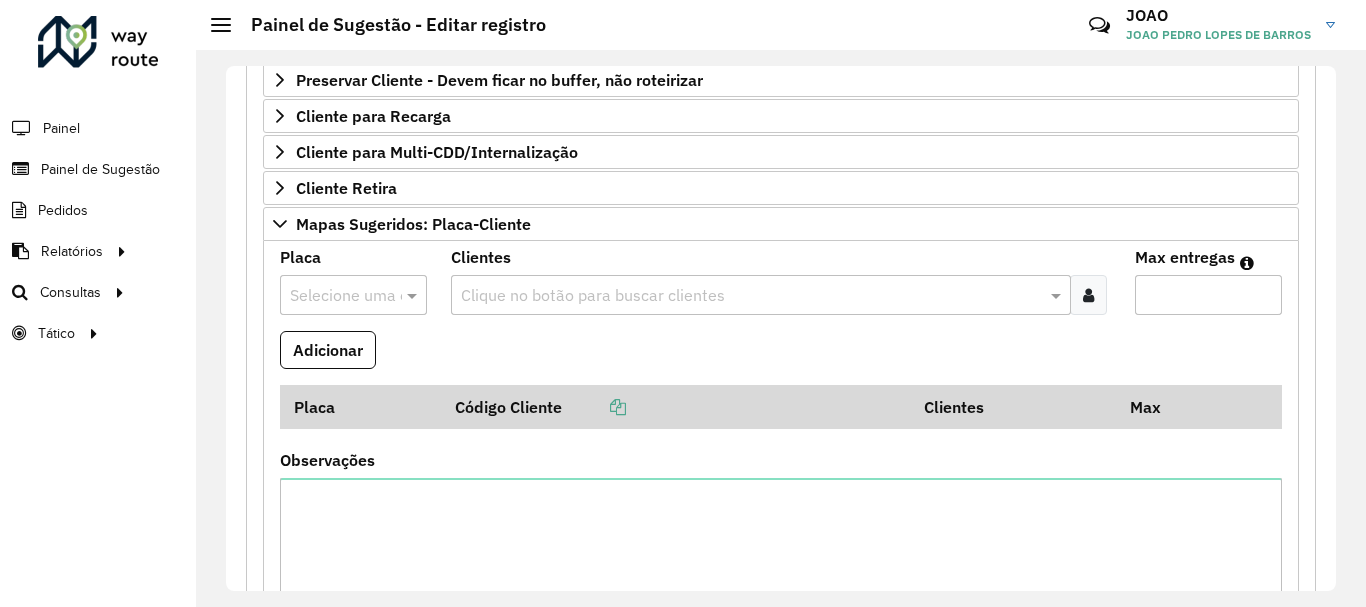 click at bounding box center [751, 296] 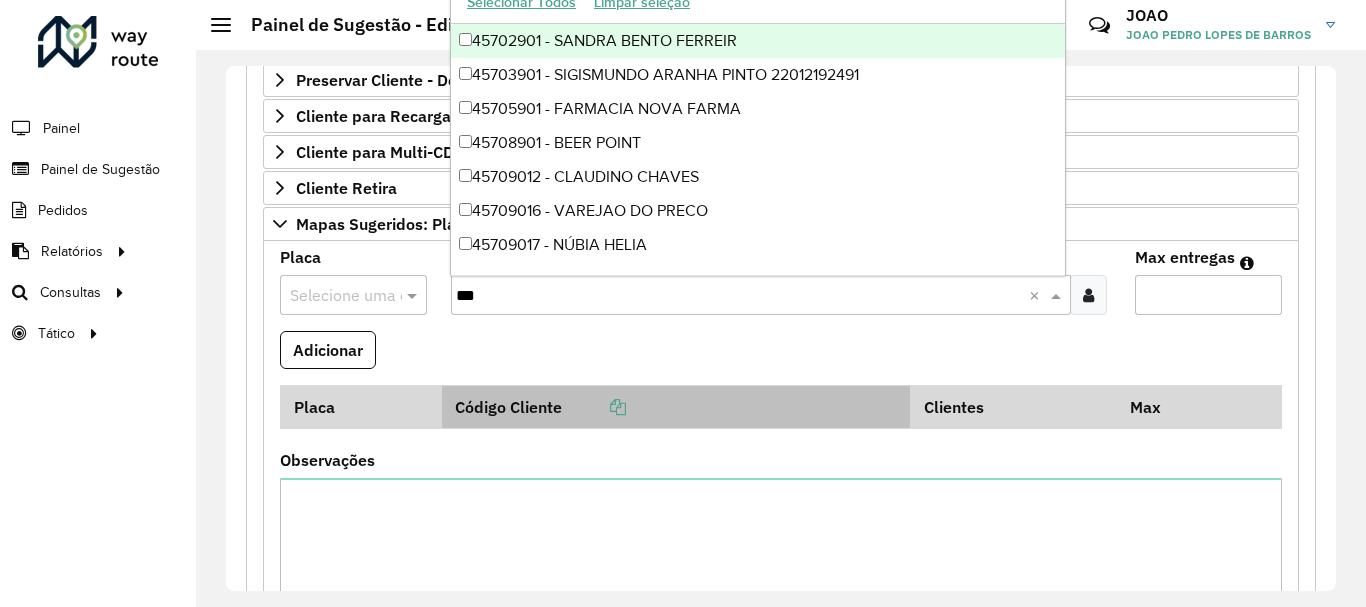 type on "****" 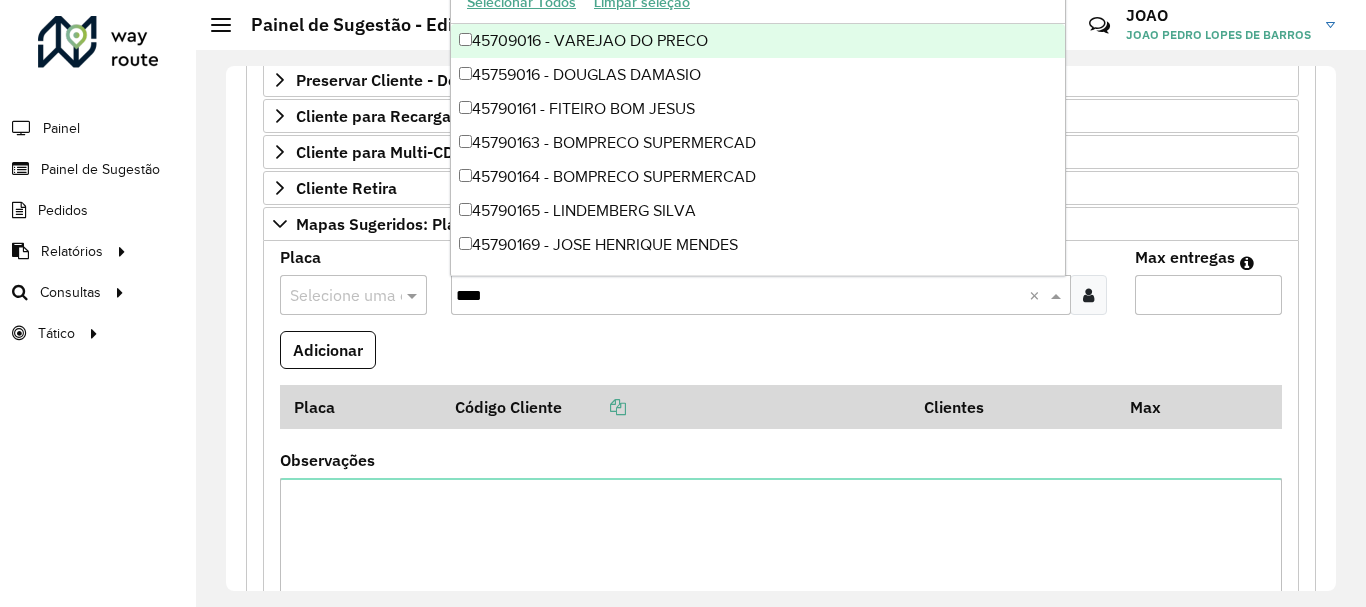 click on "45709016 - VAREJAO DO PRECO" at bounding box center [758, 41] 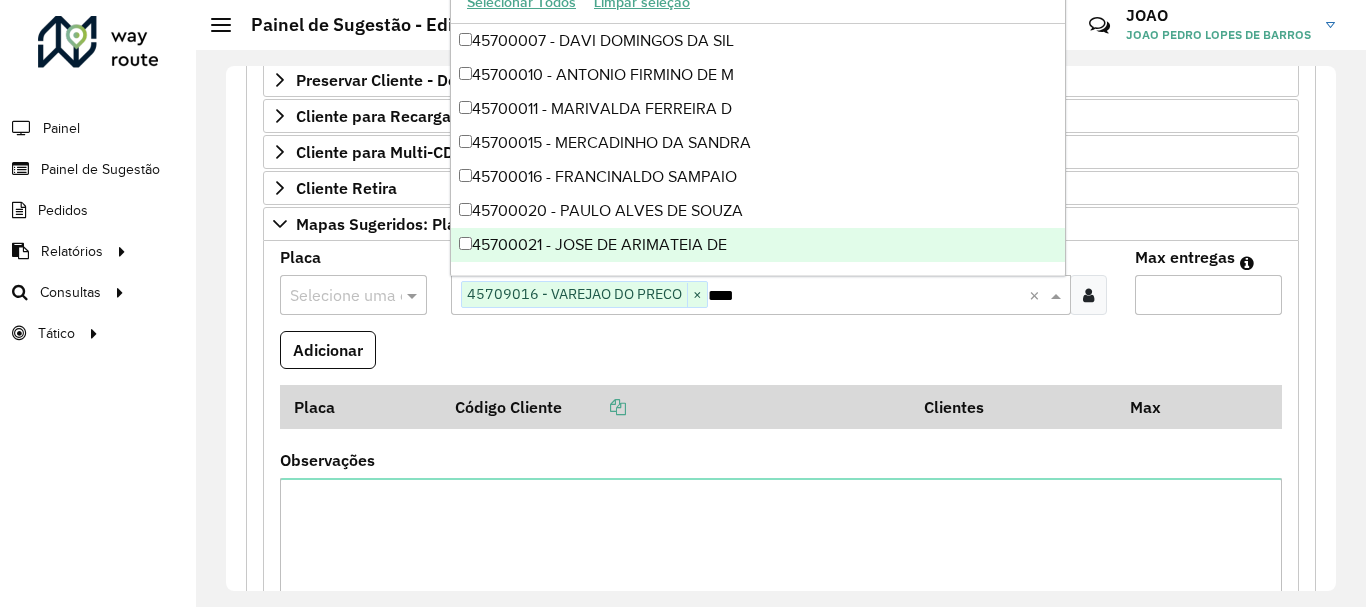 click at bounding box center (333, 296) 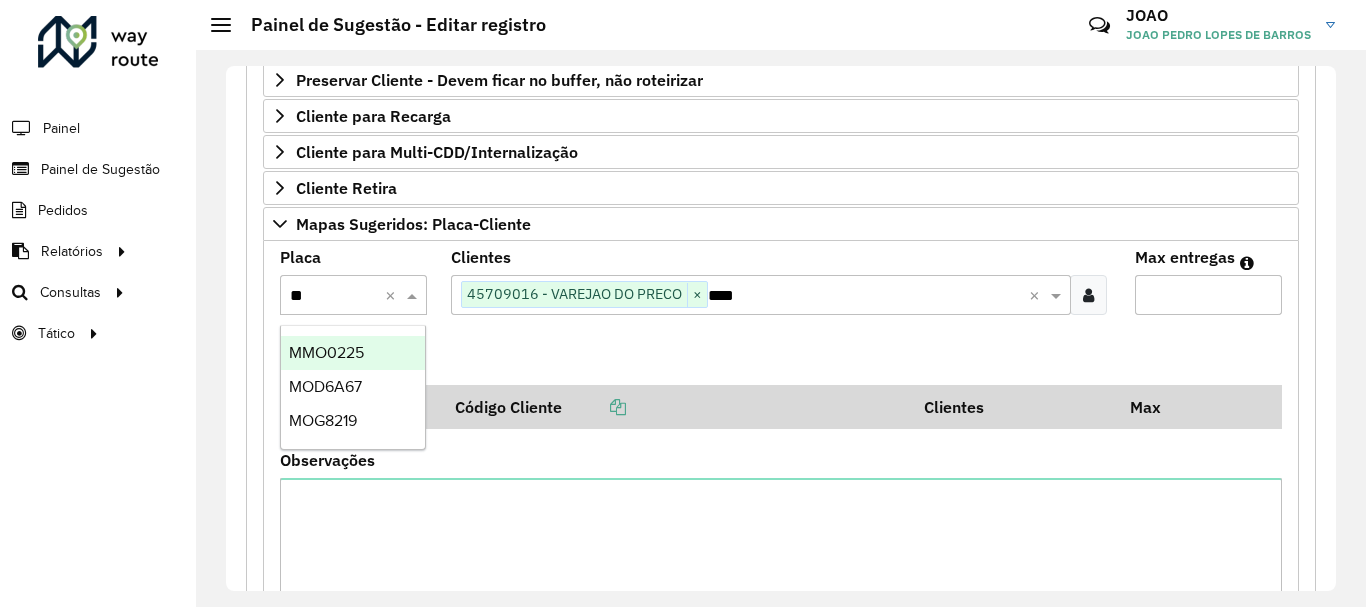 type on "***" 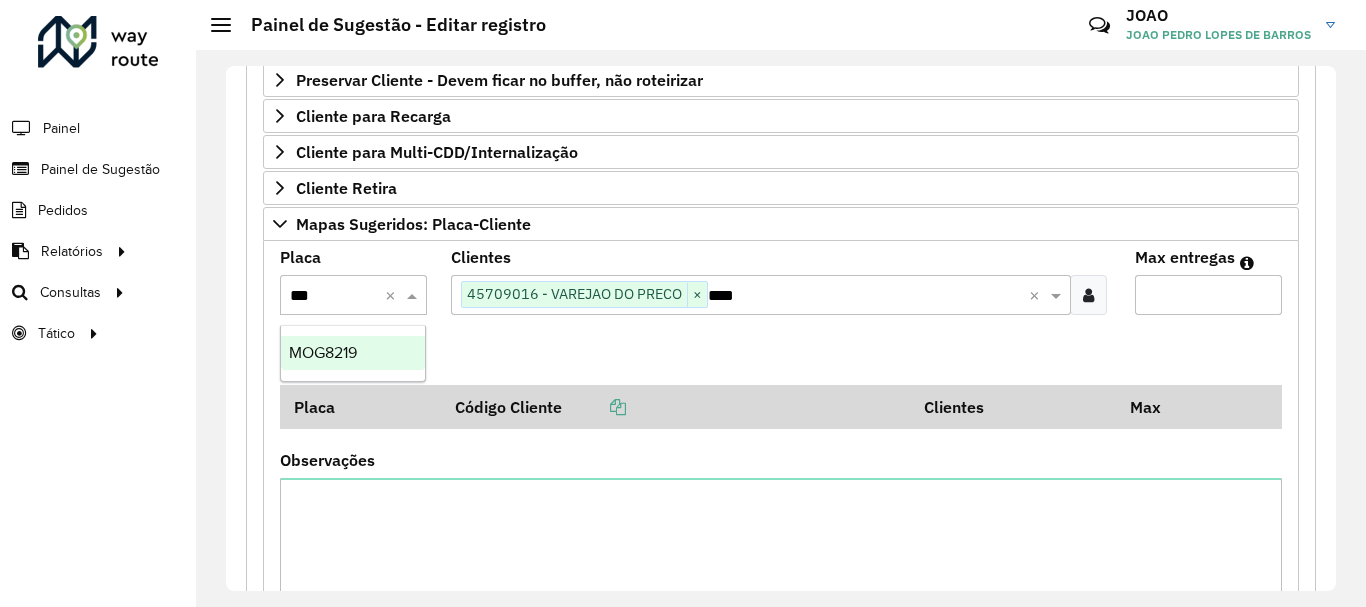 click on "MOG8219" at bounding box center [353, 353] 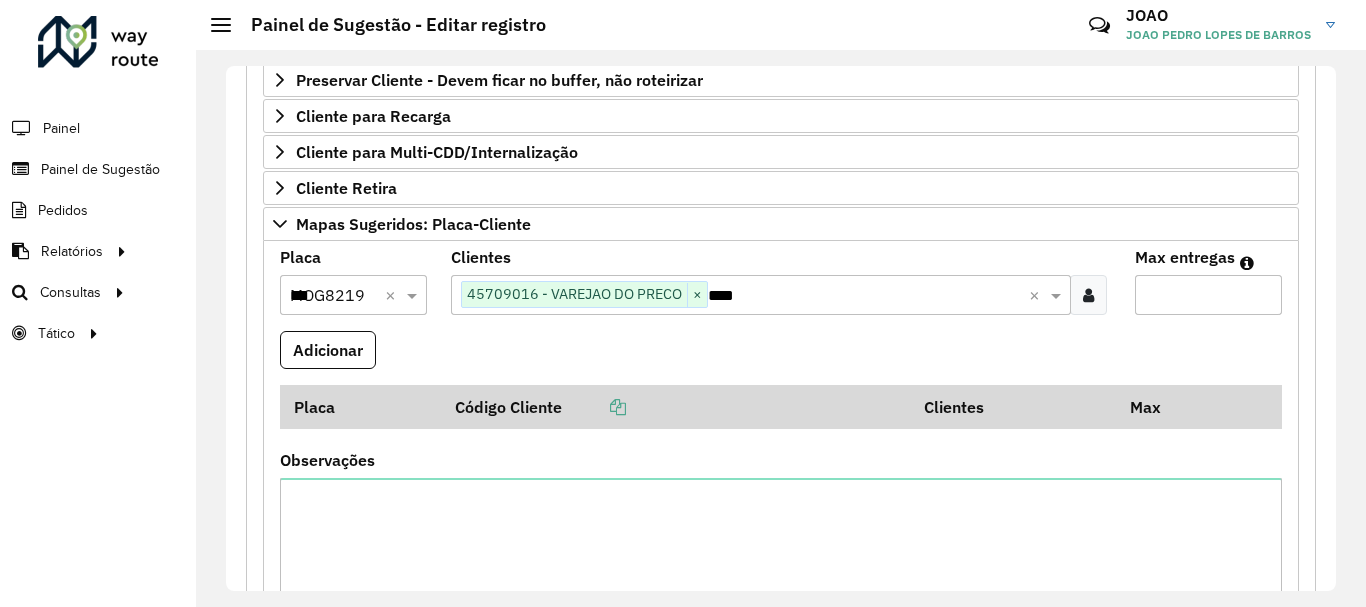 click on "Max entregas" at bounding box center (1208, 295) 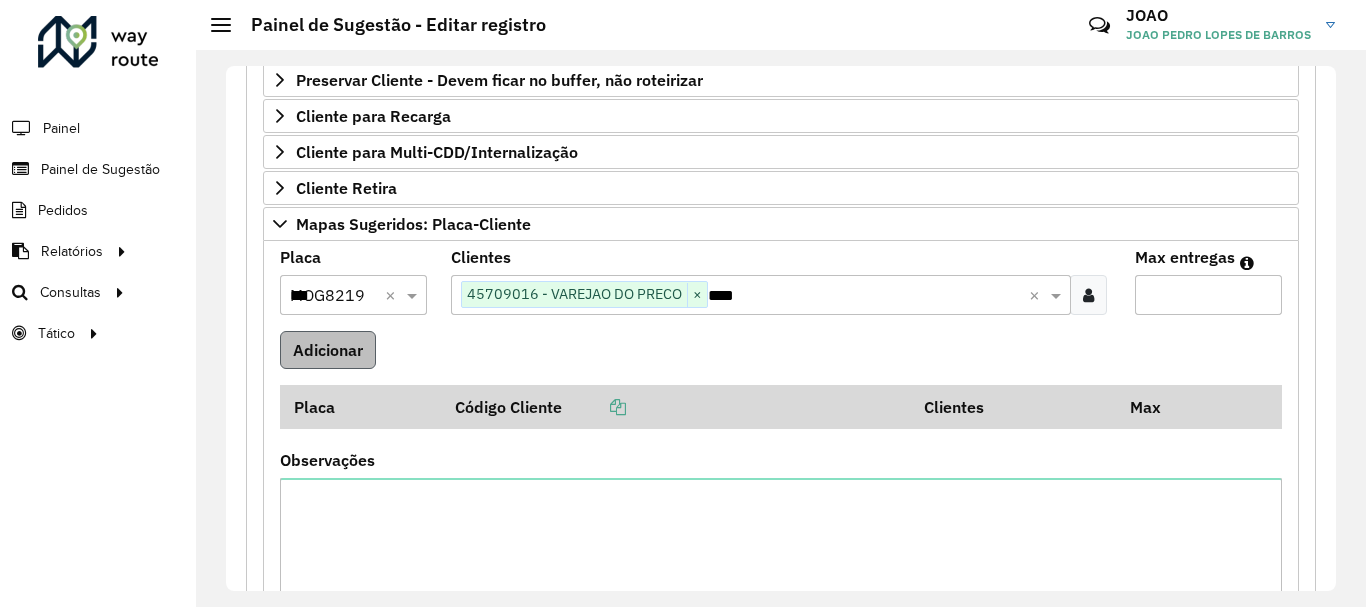 type on "*" 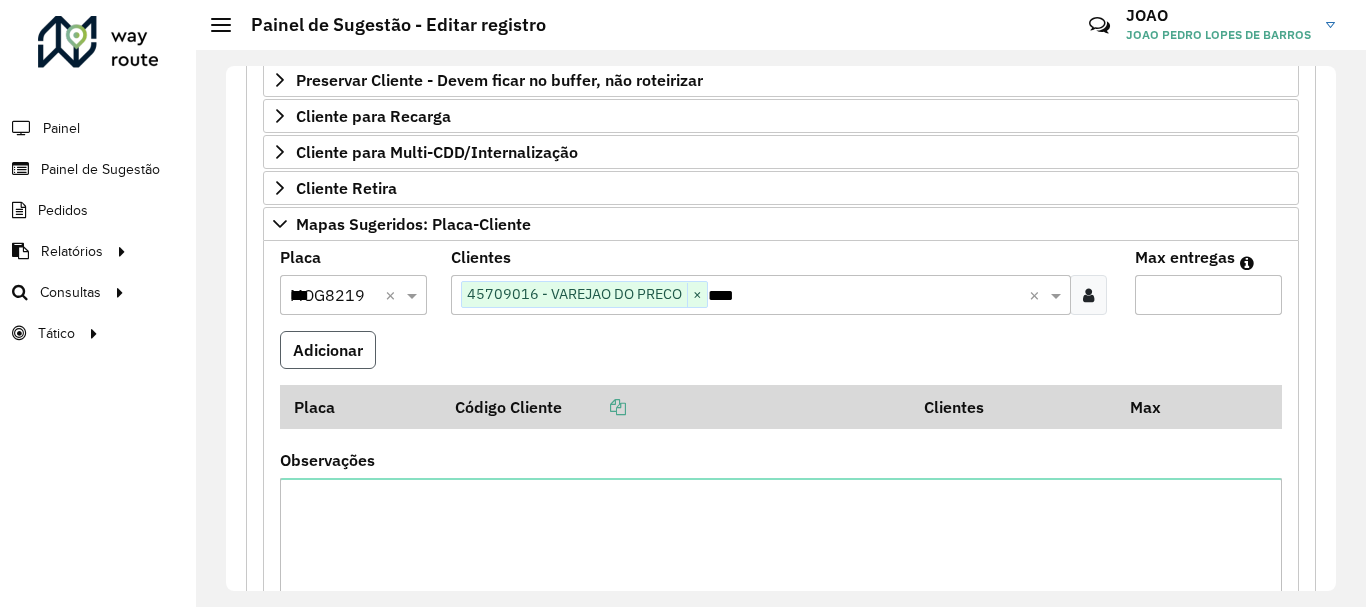 click on "Adicionar" at bounding box center (328, 350) 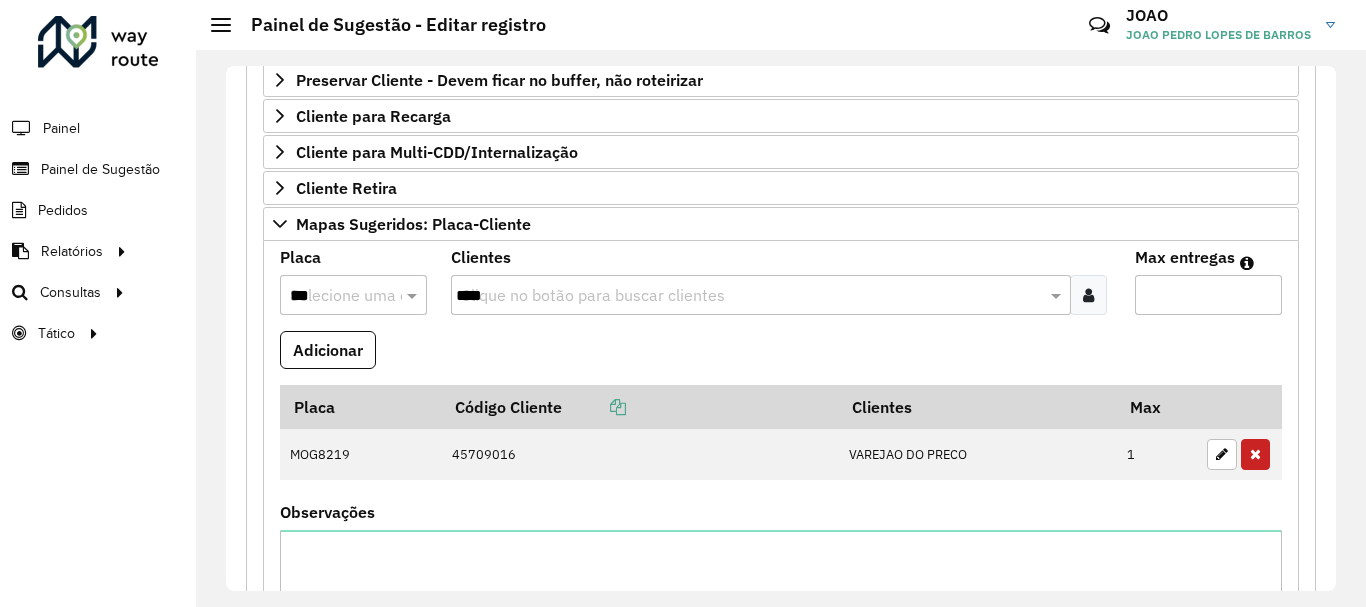 click on "****" at bounding box center (751, 296) 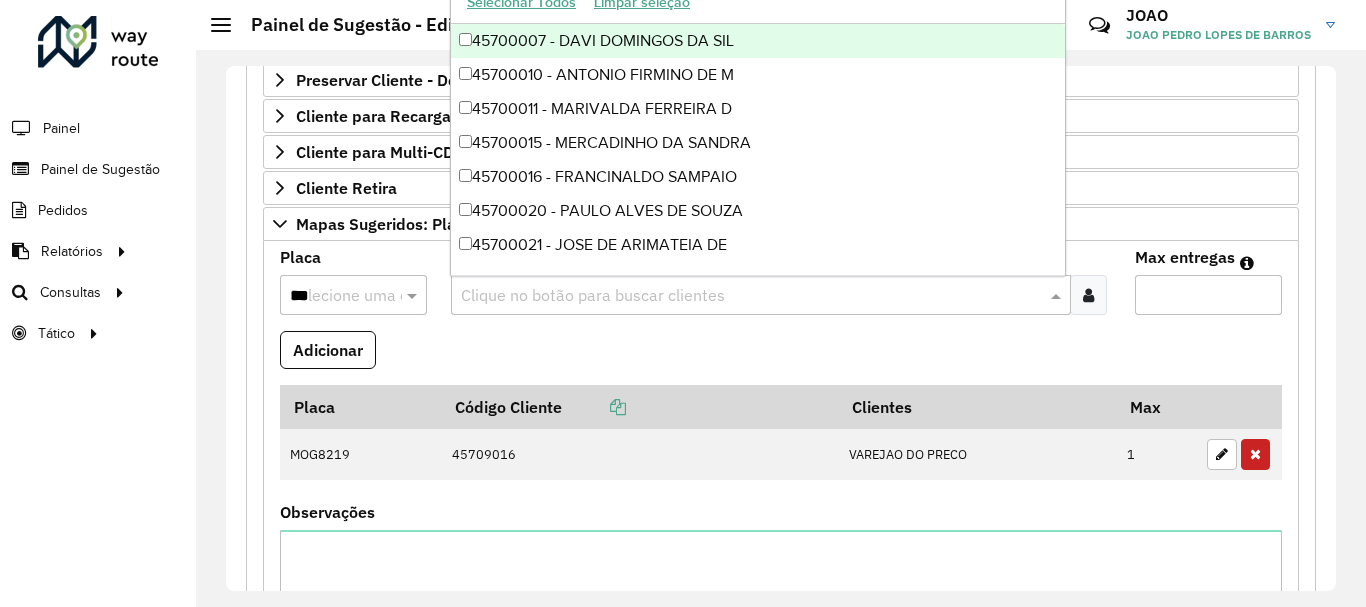 paste on "*****" 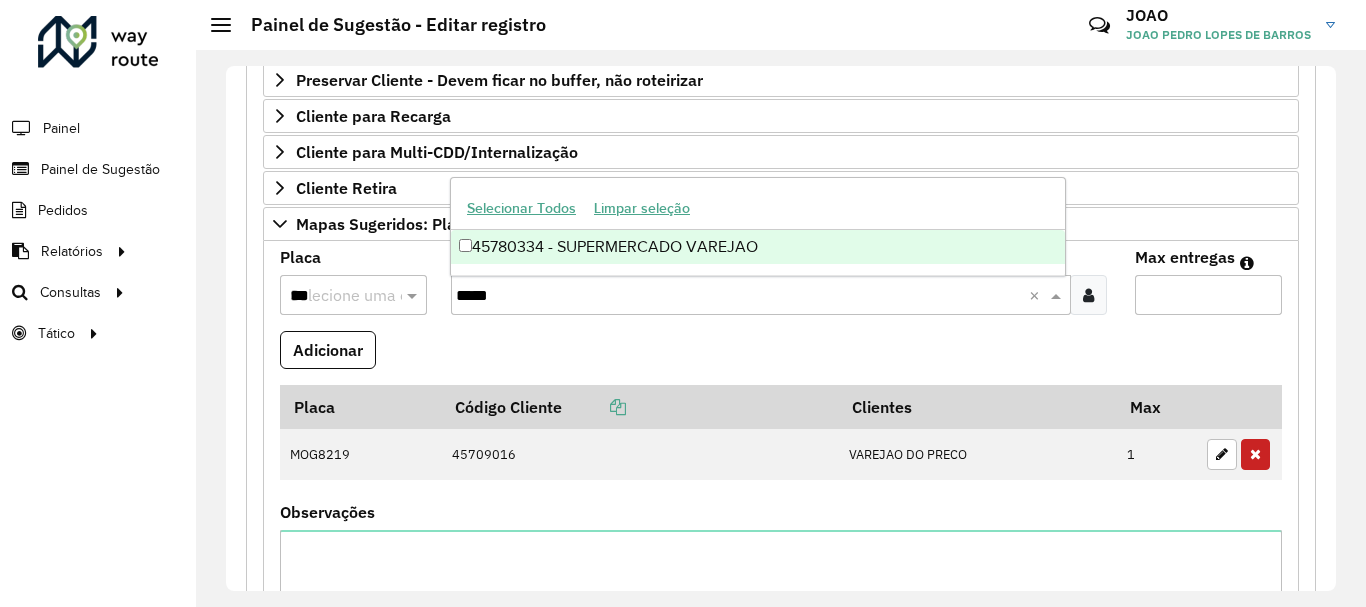 click on "45780334 - SUPERMERCADO VAREJAO" at bounding box center [758, 247] 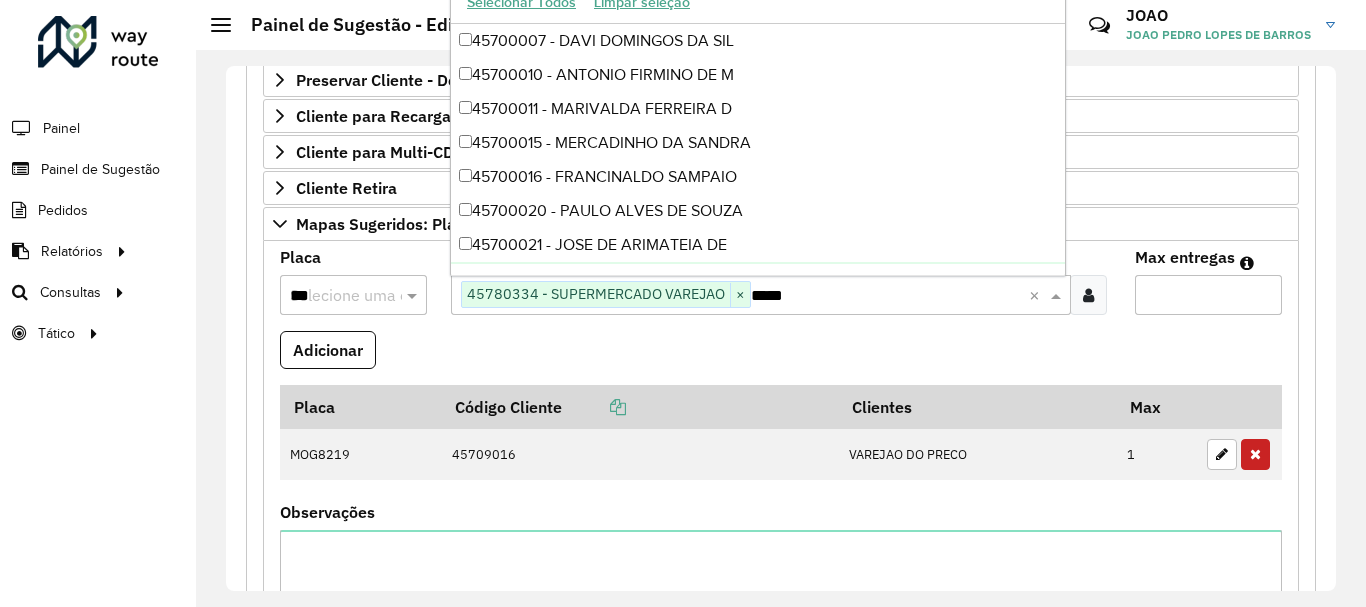 click on "***" at bounding box center [333, 296] 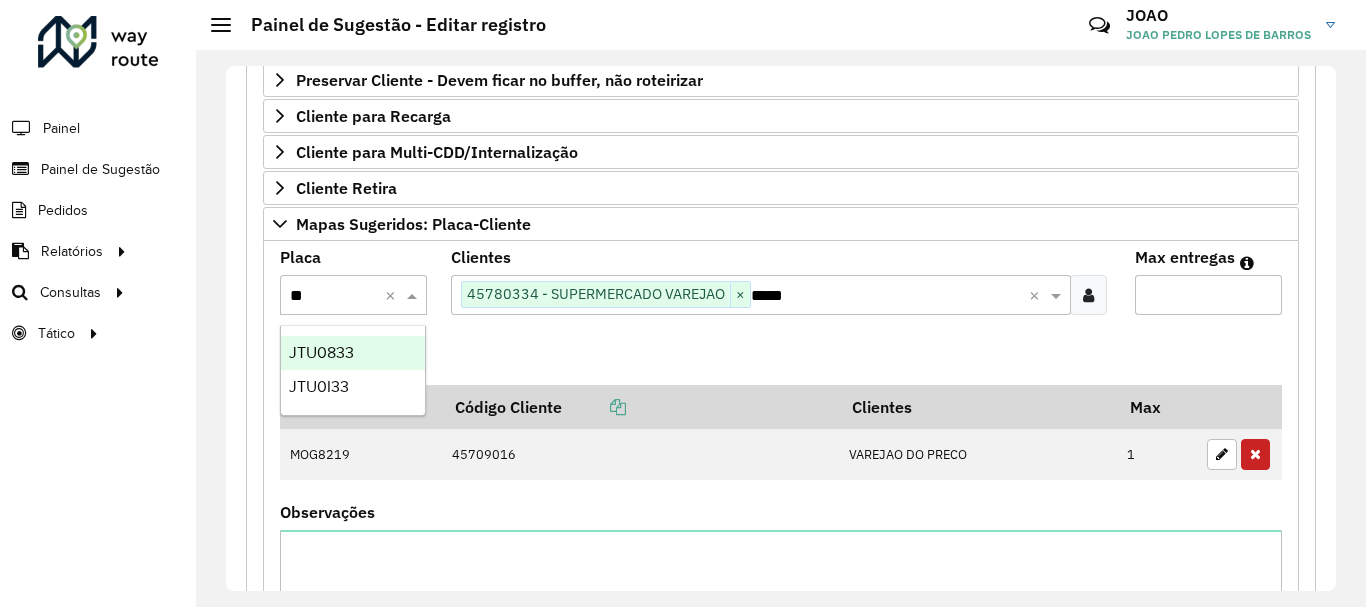 type on "***" 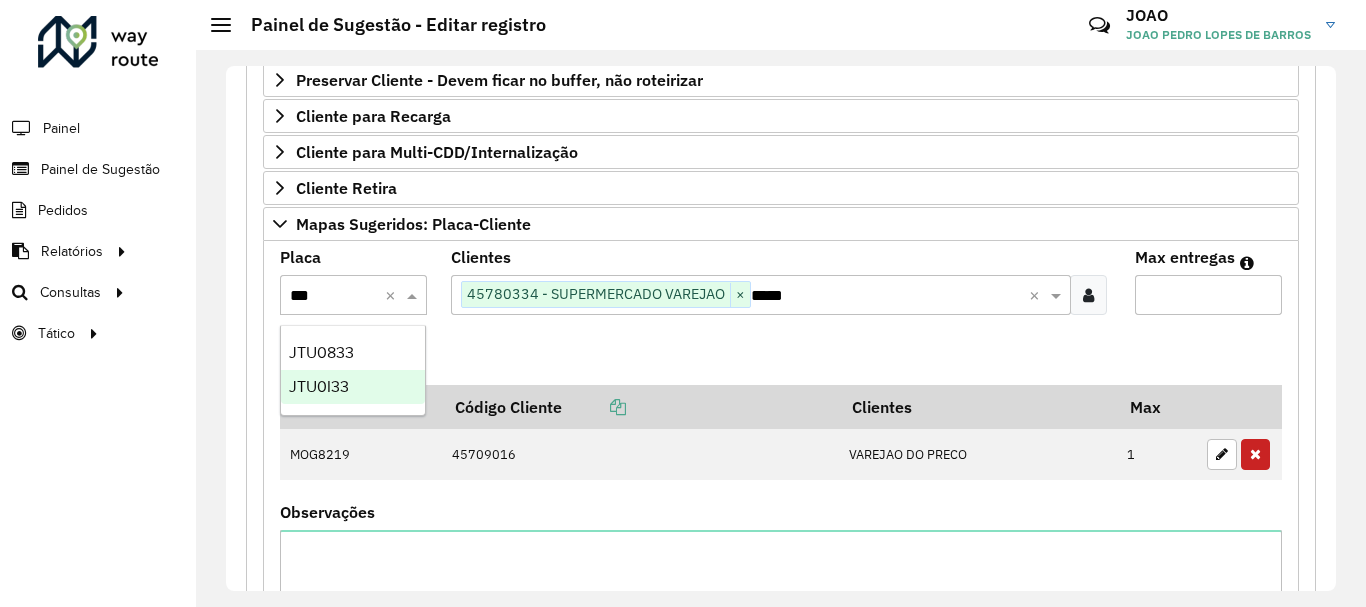 click on "JTU0I33" at bounding box center (353, 387) 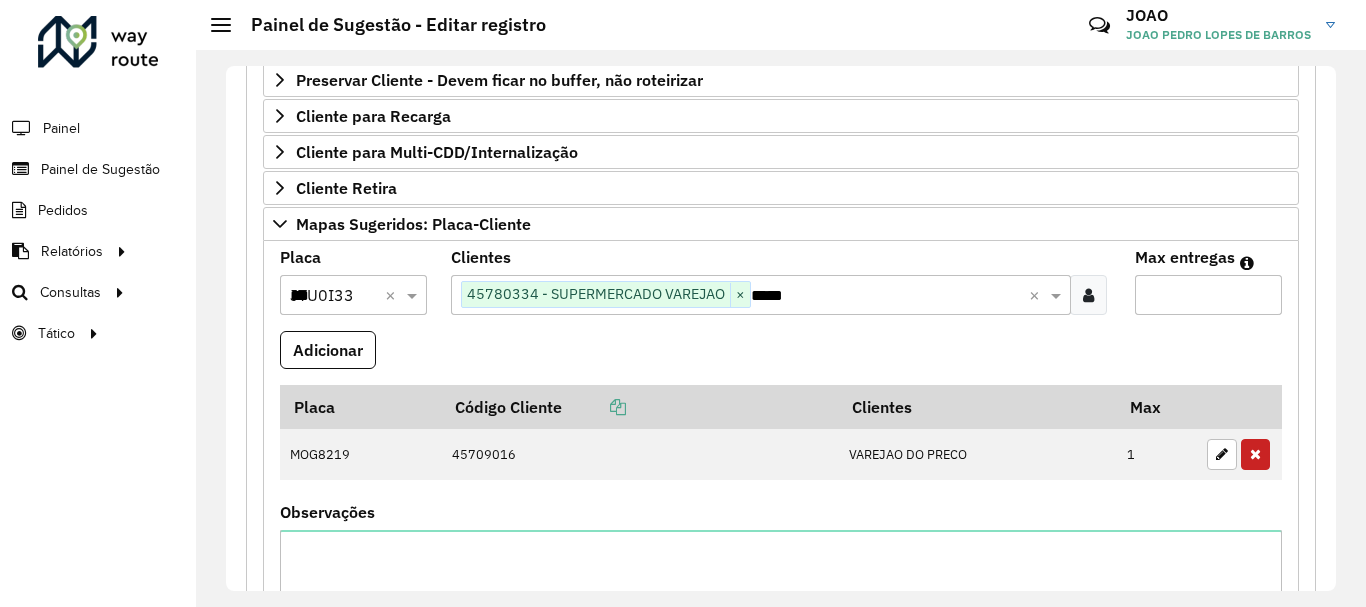 click on "*" at bounding box center (1208, 295) 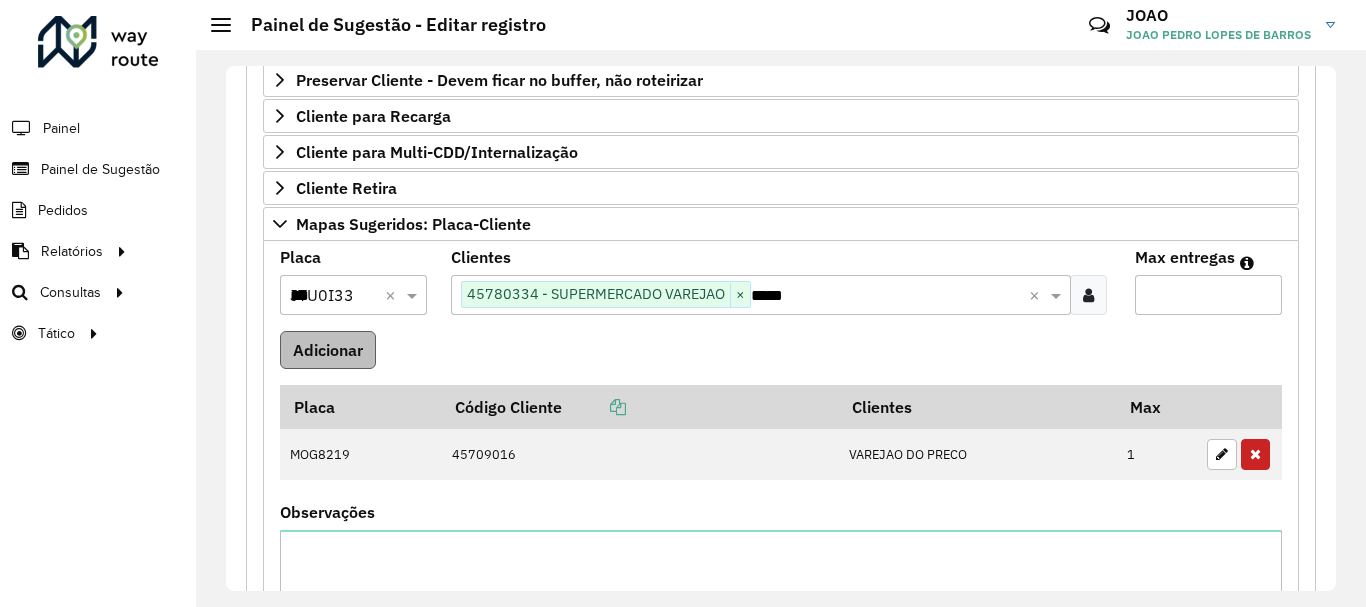 type on "*" 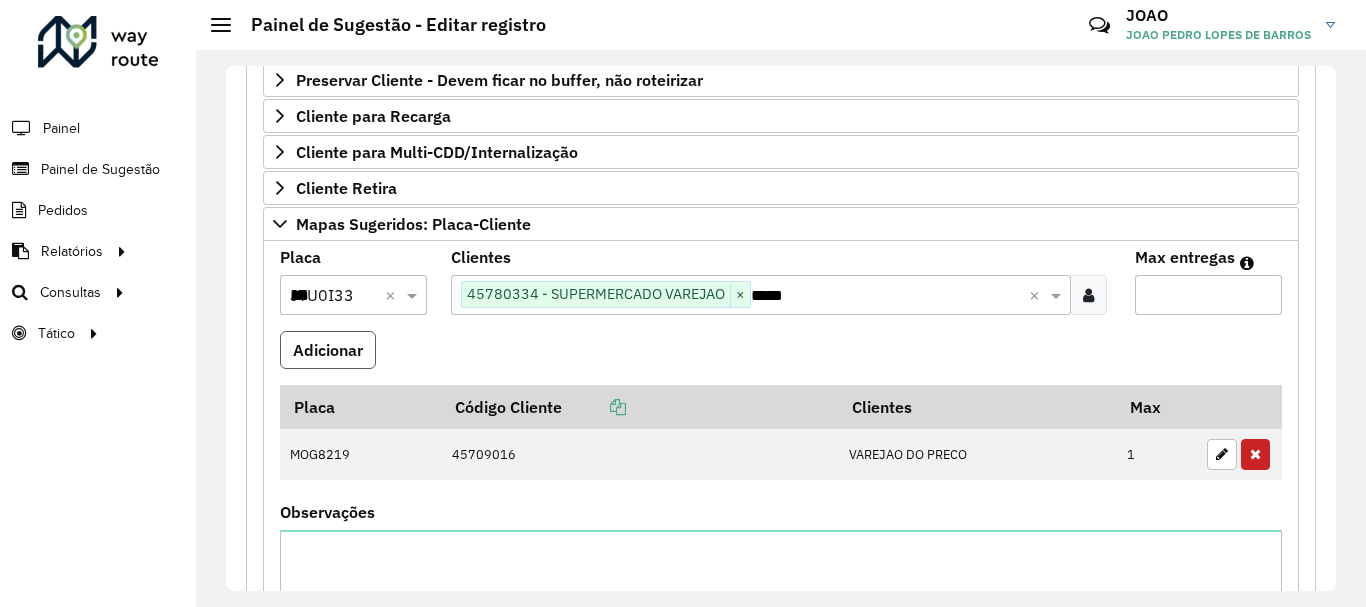 click on "Adicionar" at bounding box center [328, 350] 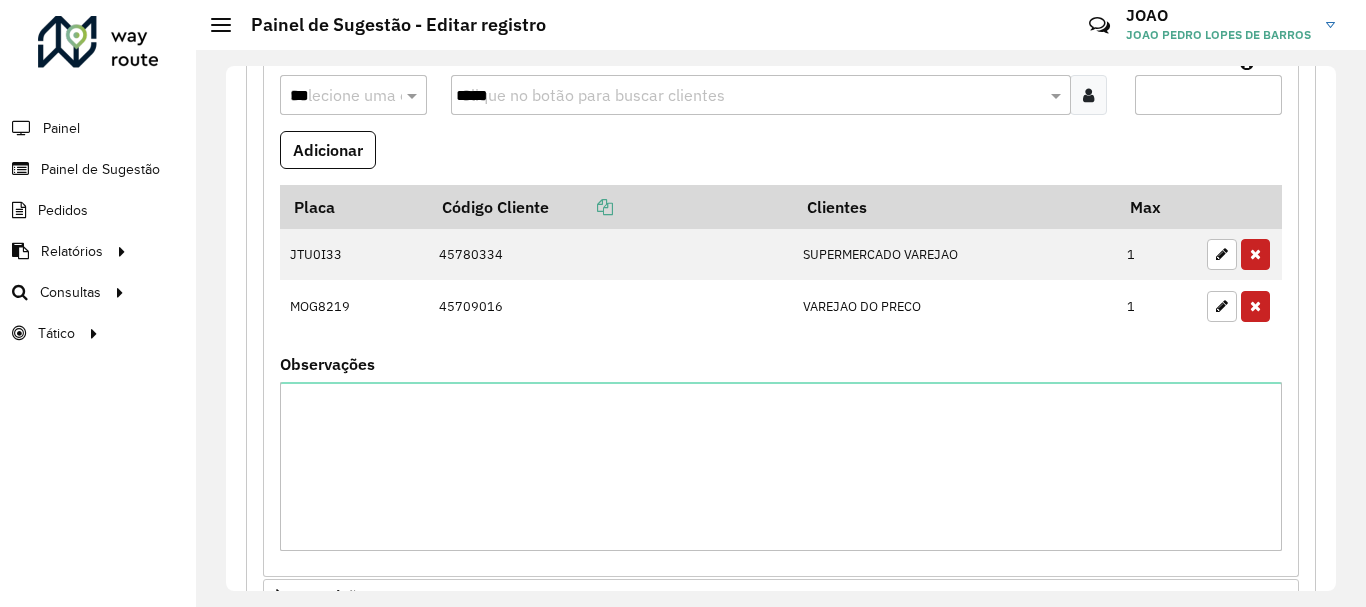 scroll, scrollTop: 900, scrollLeft: 0, axis: vertical 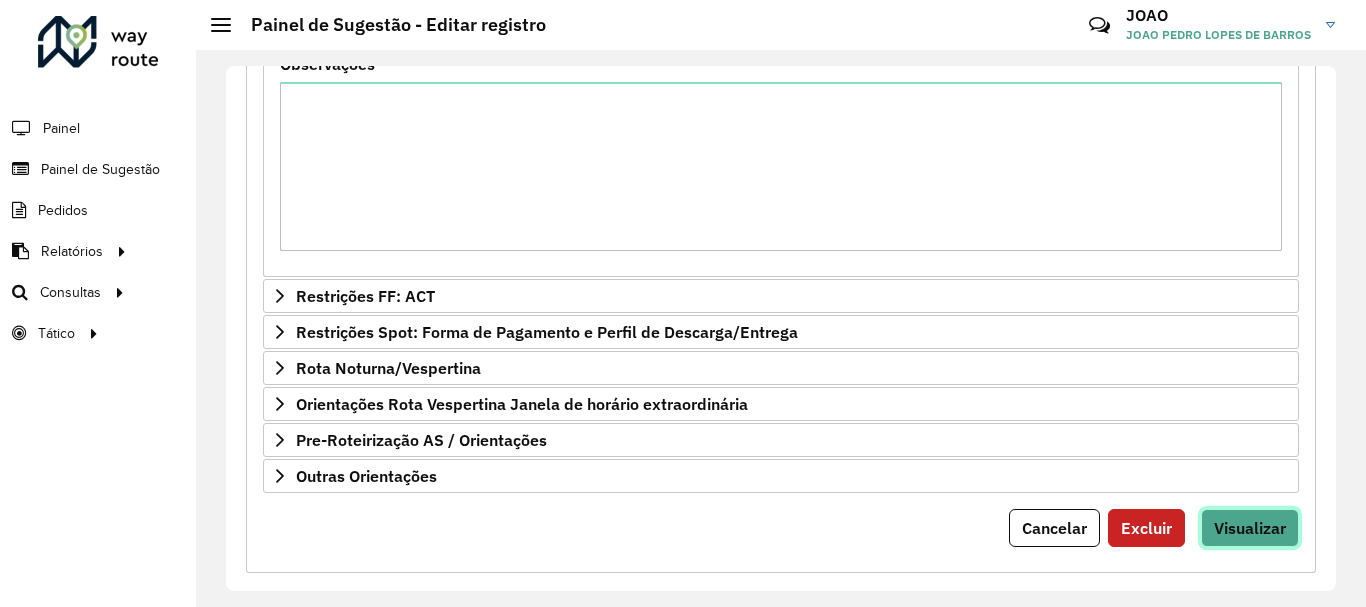 click on "Visualizar" at bounding box center (1250, 528) 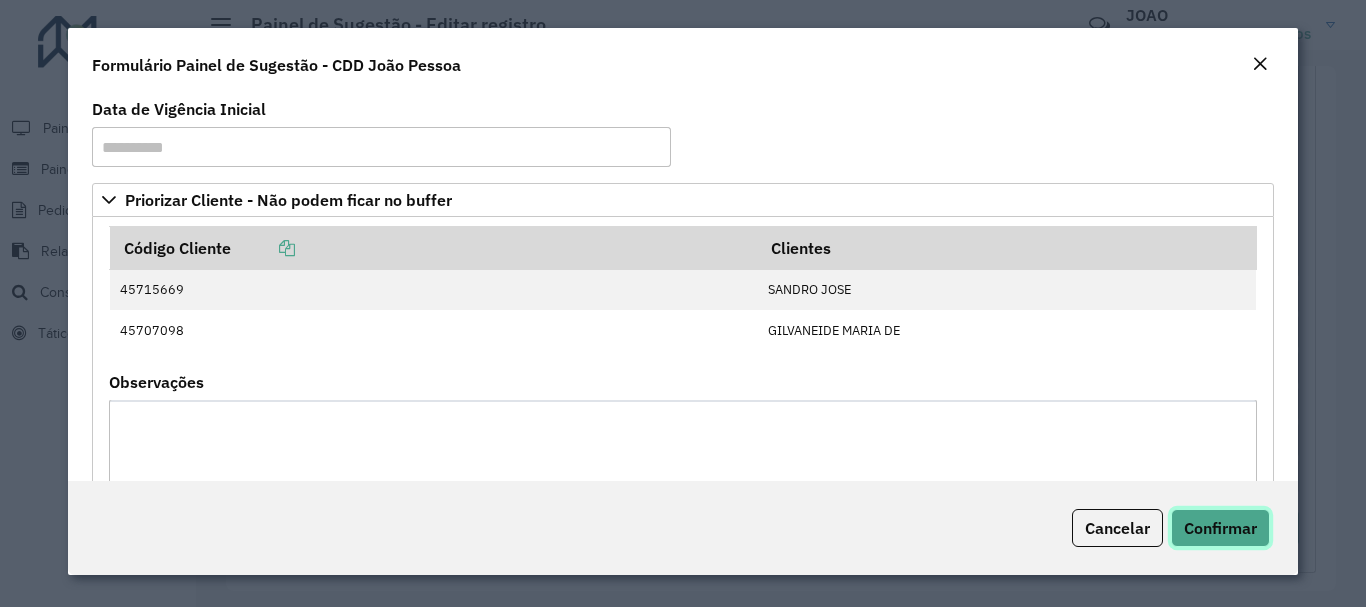 click on "Confirmar" 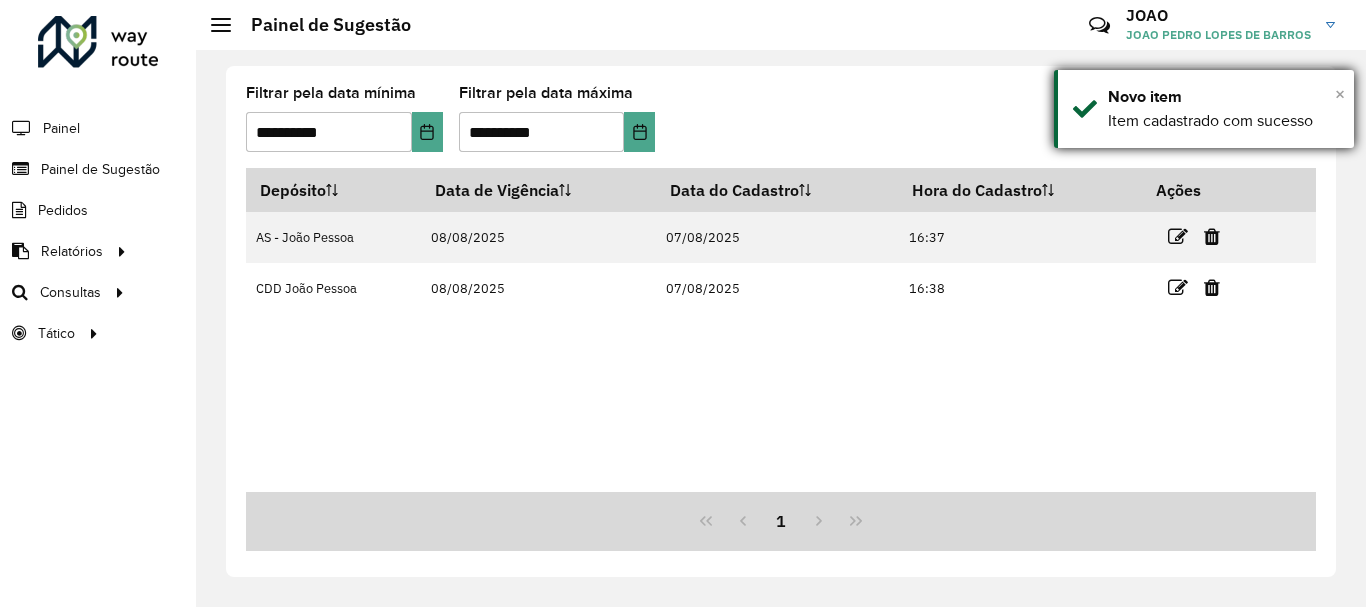 click on "×" at bounding box center [1340, 94] 